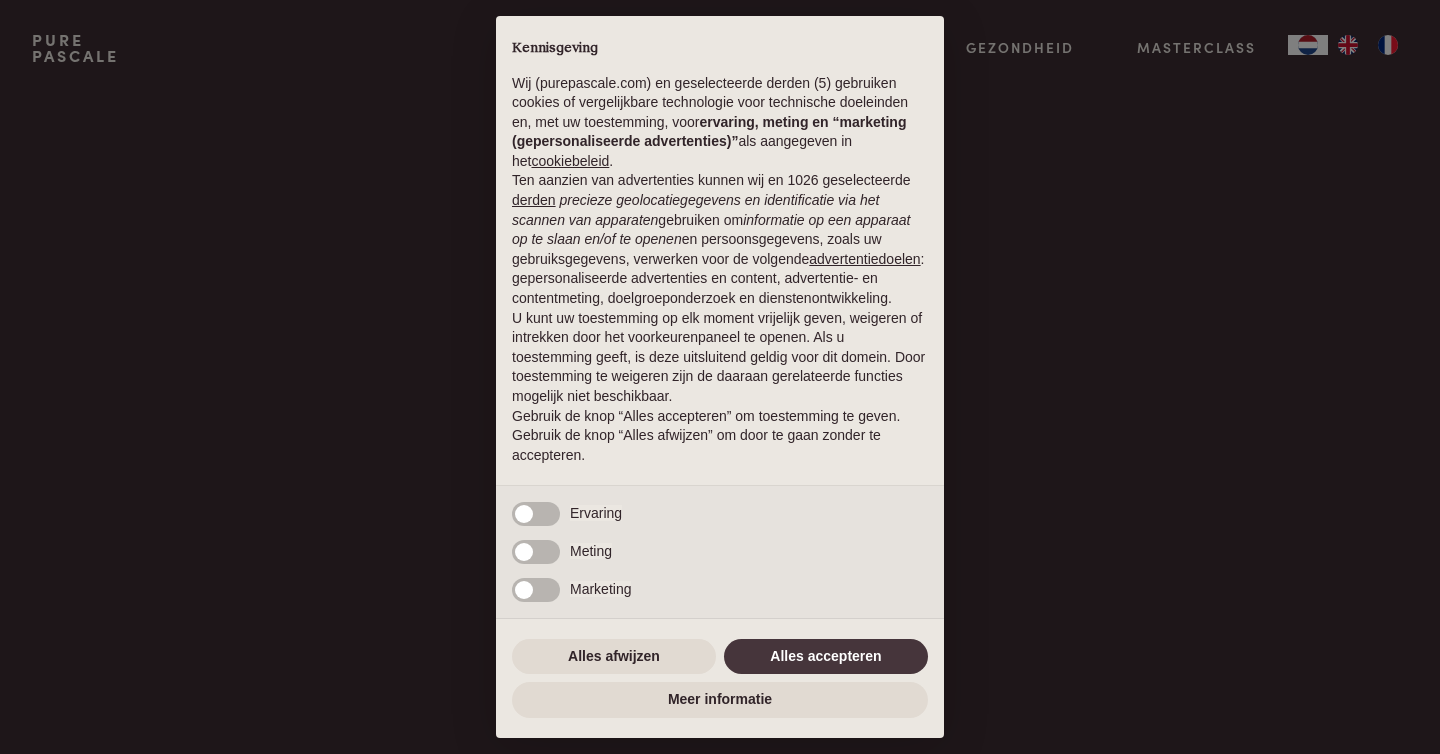 scroll, scrollTop: 0, scrollLeft: 0, axis: both 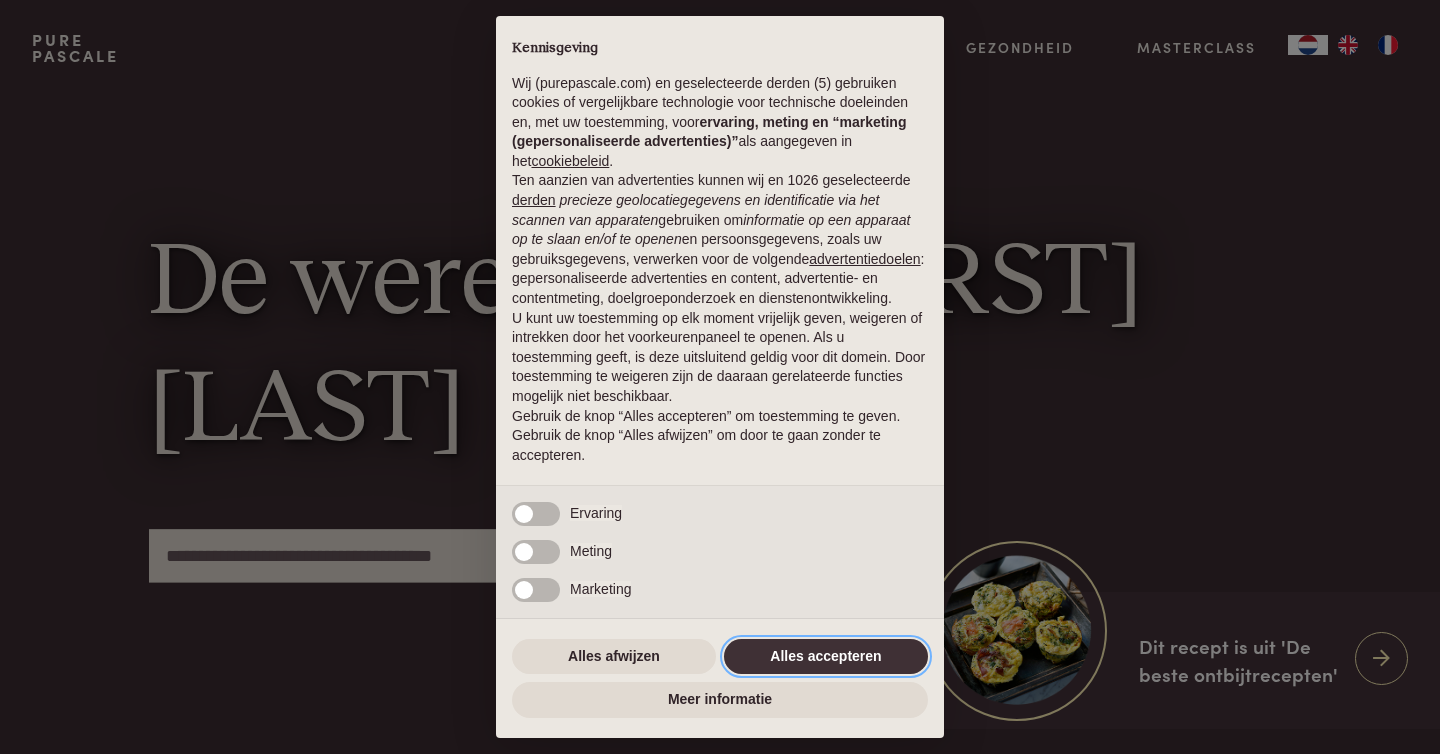 click on "Alles accepteren" at bounding box center (826, 657) 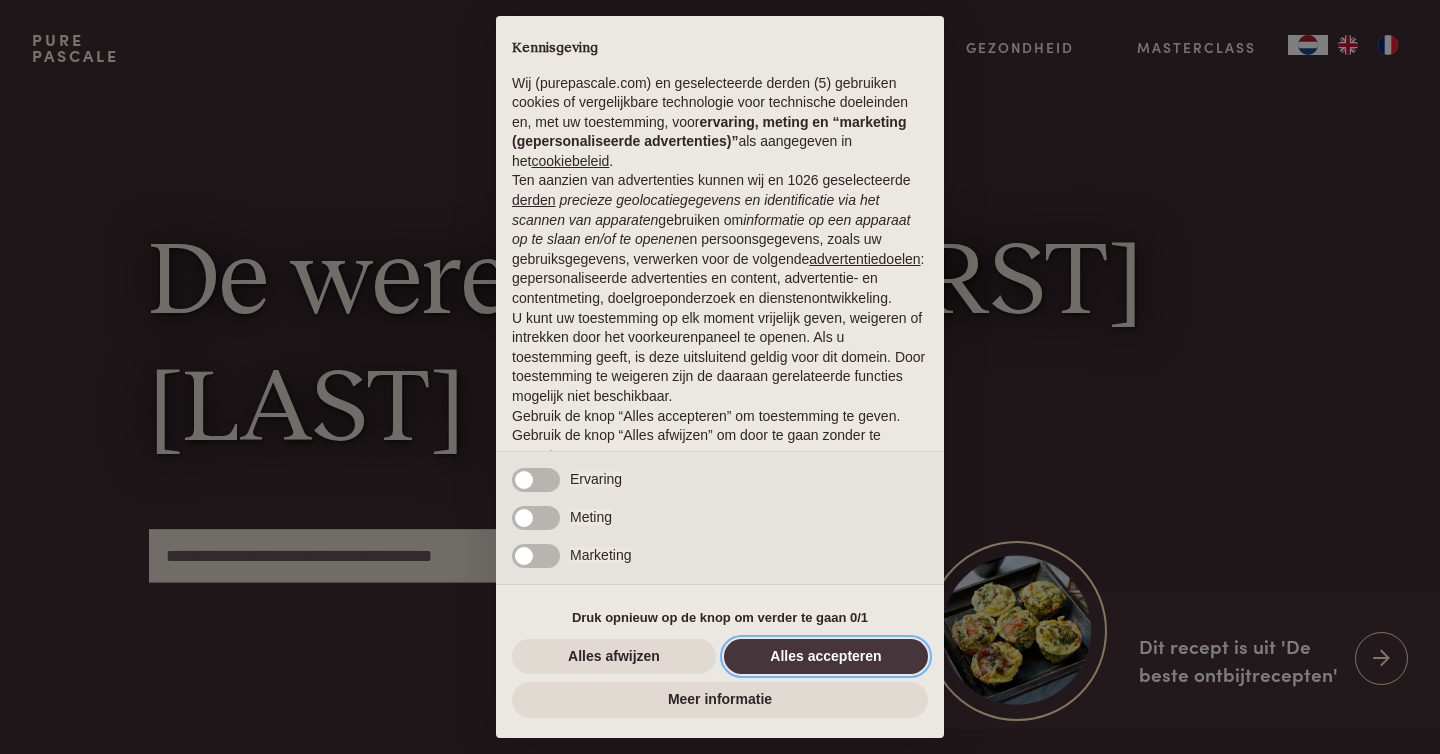 scroll, scrollTop: 50, scrollLeft: 0, axis: vertical 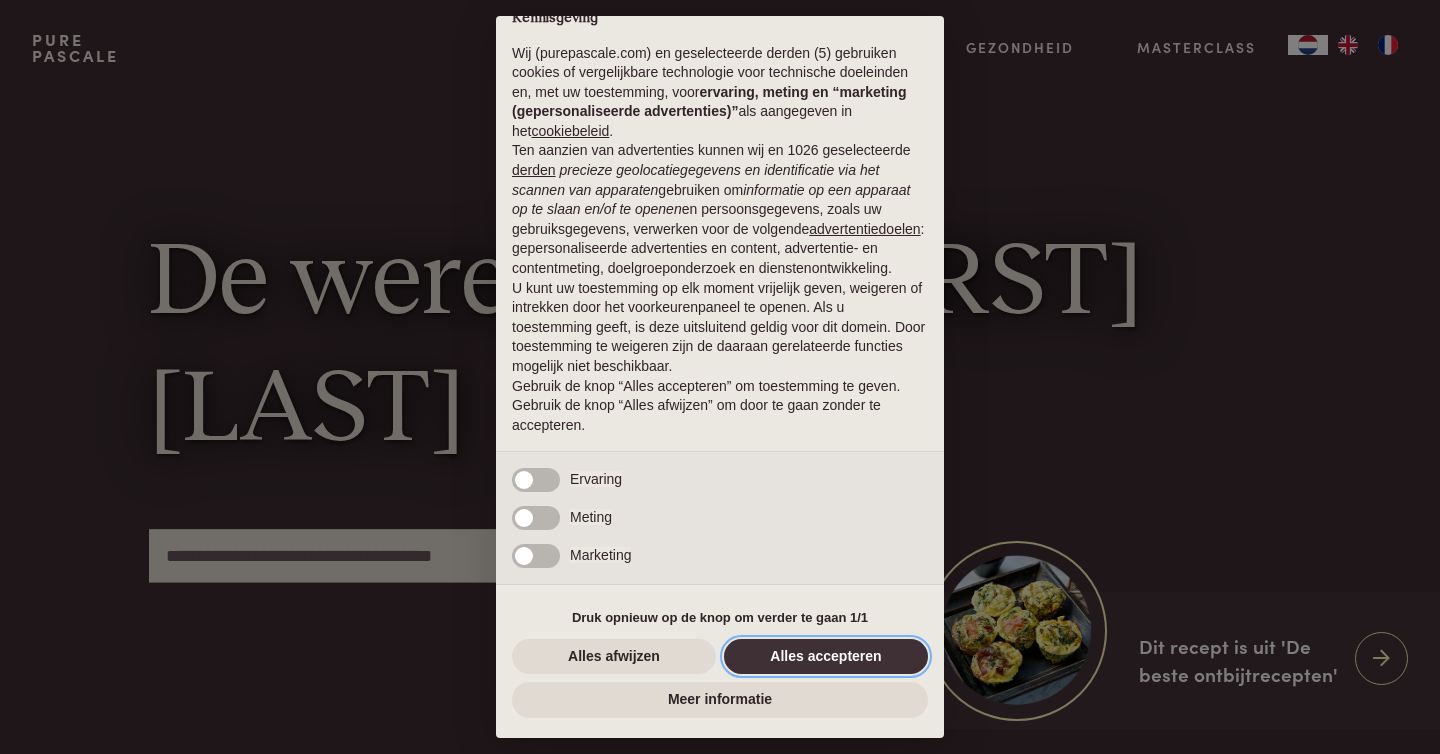 click on "Alles accepteren" at bounding box center [826, 657] 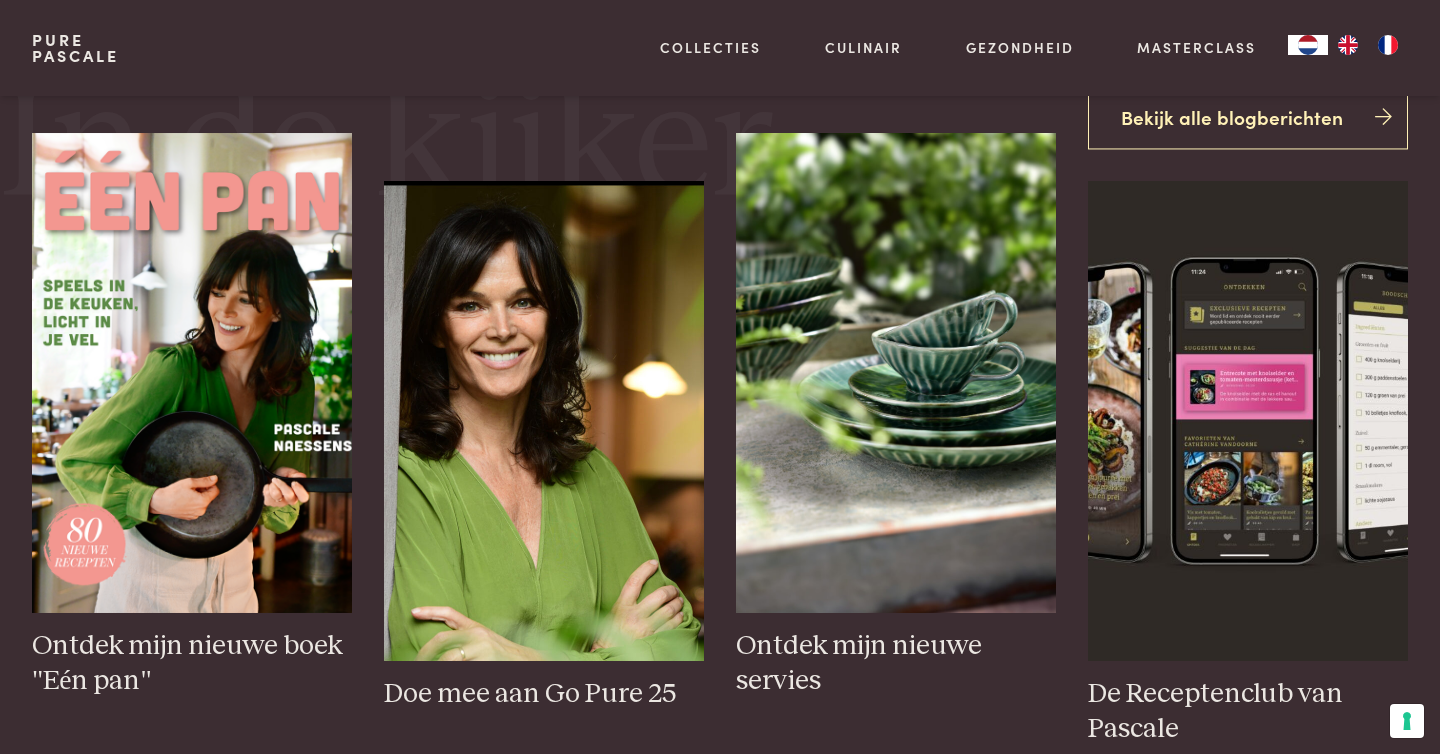 scroll, scrollTop: 773, scrollLeft: 0, axis: vertical 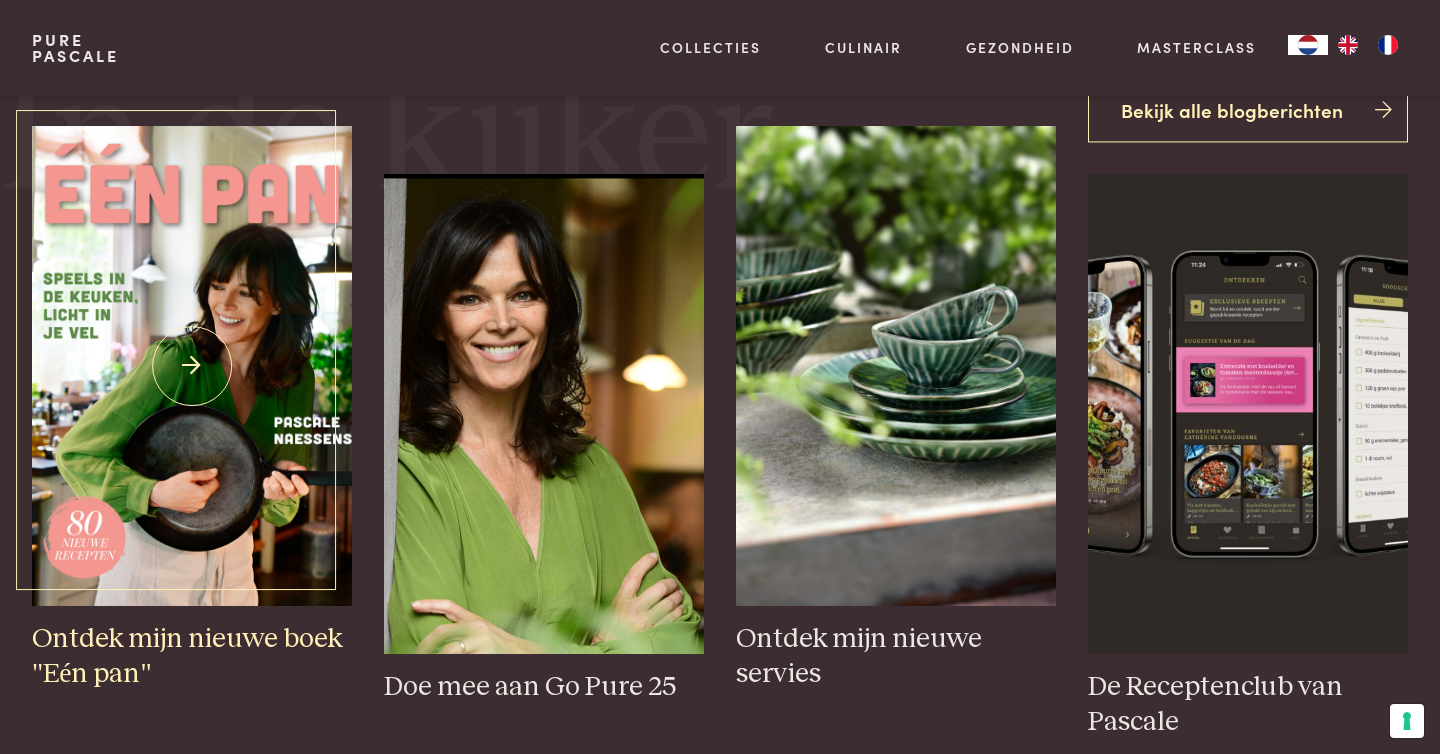 click on "Ontdek mijn nieuwe boek "Eén pan"" at bounding box center (192, 656) 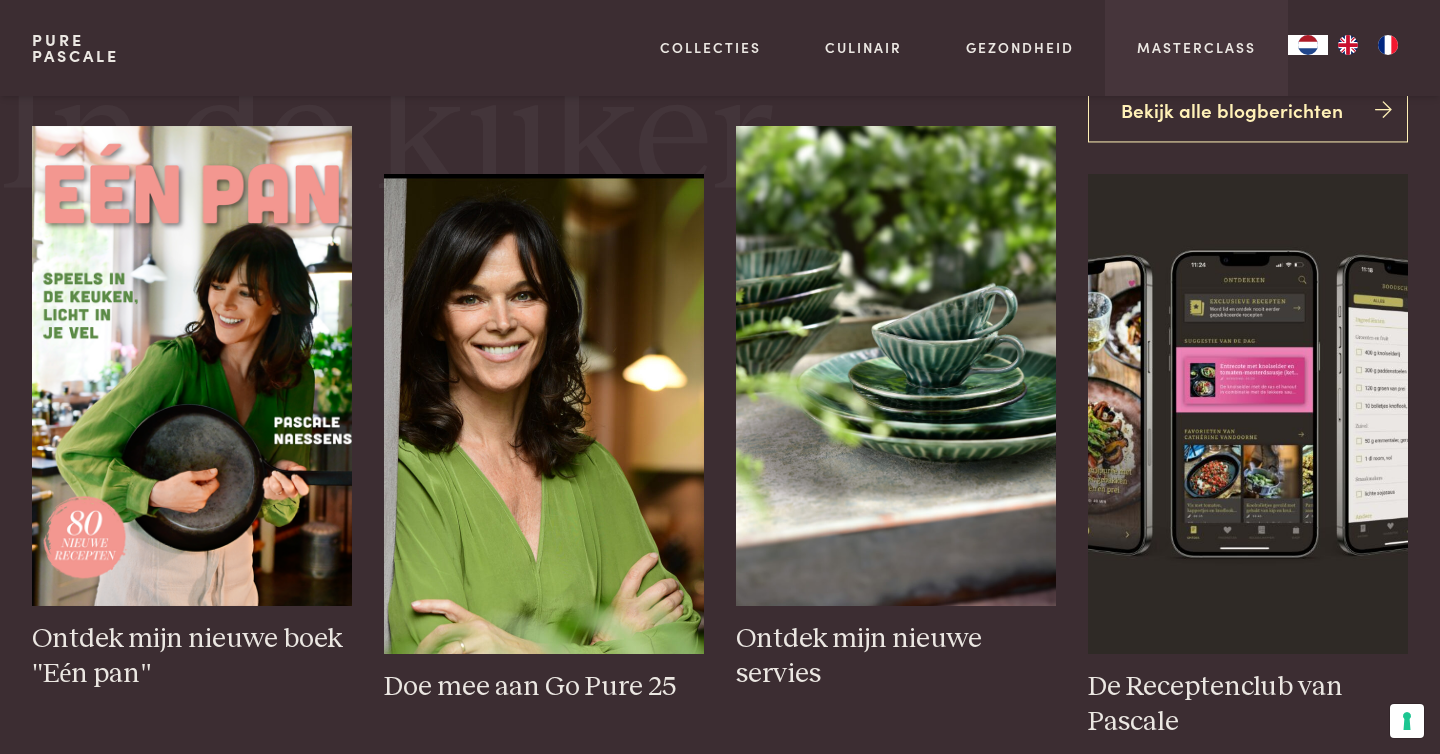 click on "Masterclass" at bounding box center (1196, 48) 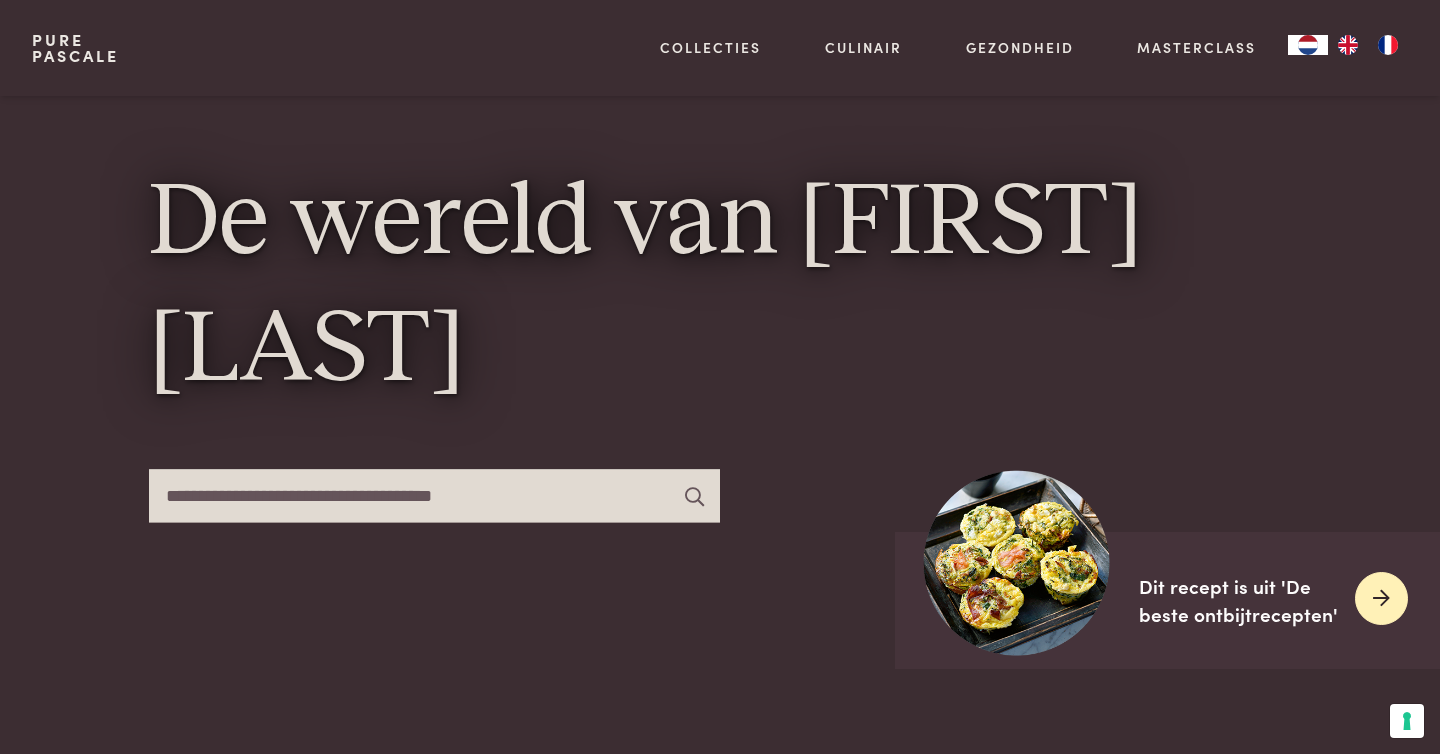 scroll, scrollTop: 62, scrollLeft: 0, axis: vertical 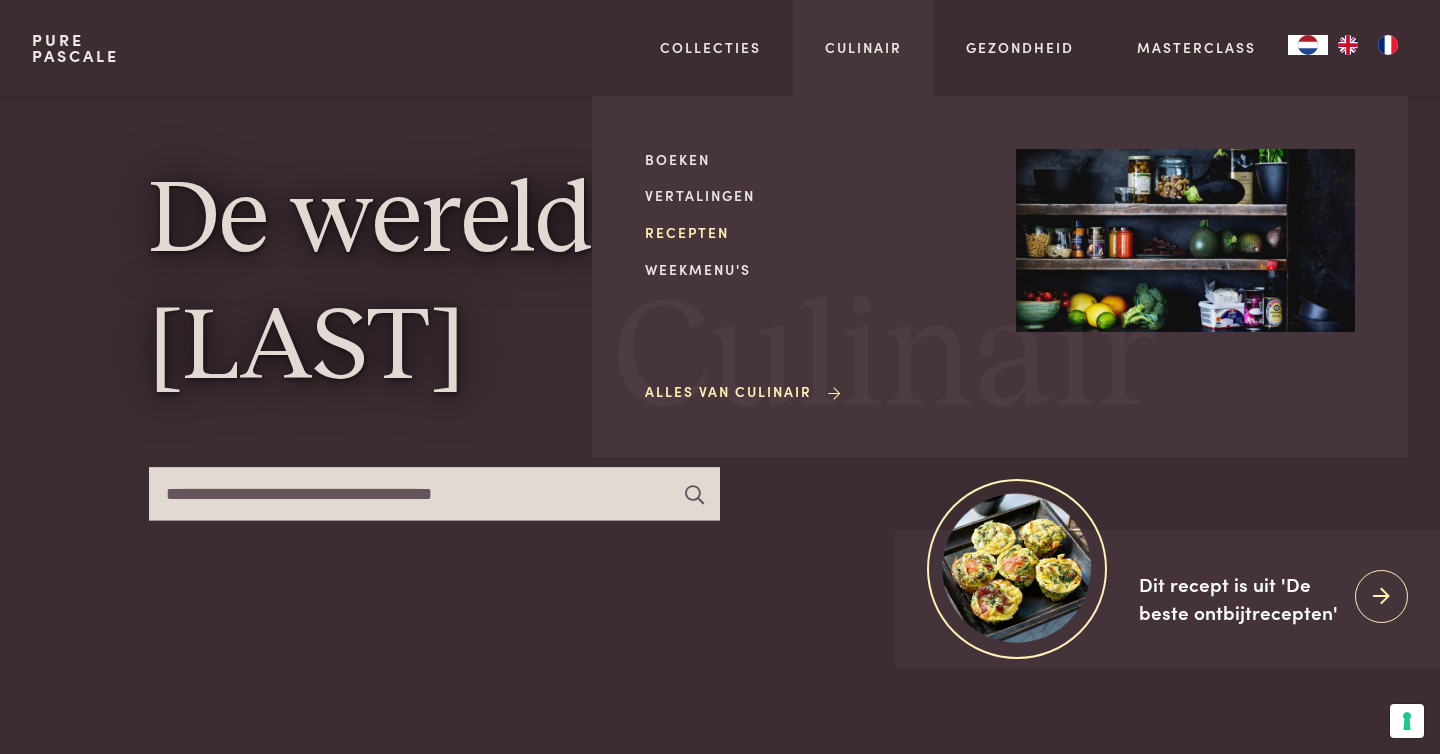 click on "Recepten" at bounding box center [814, 232] 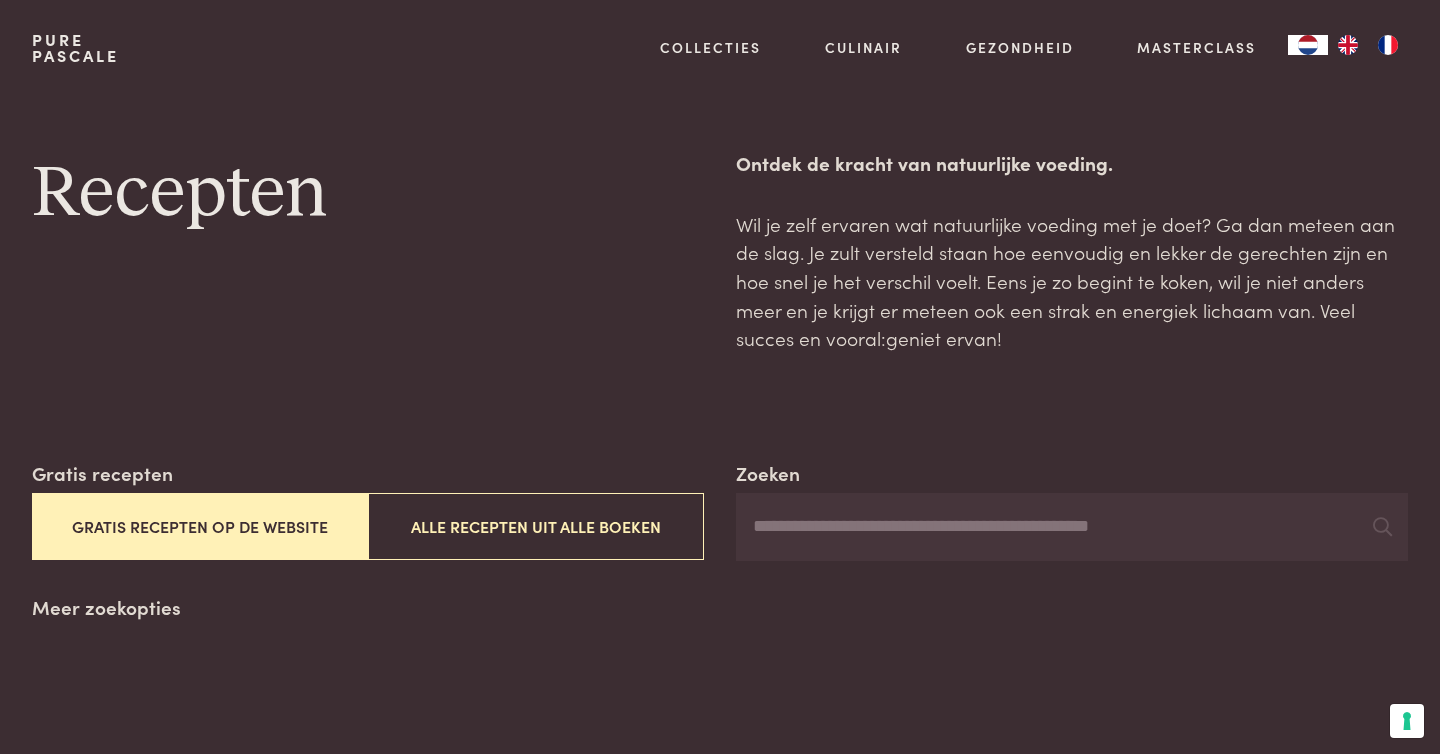 scroll, scrollTop: 0, scrollLeft: 0, axis: both 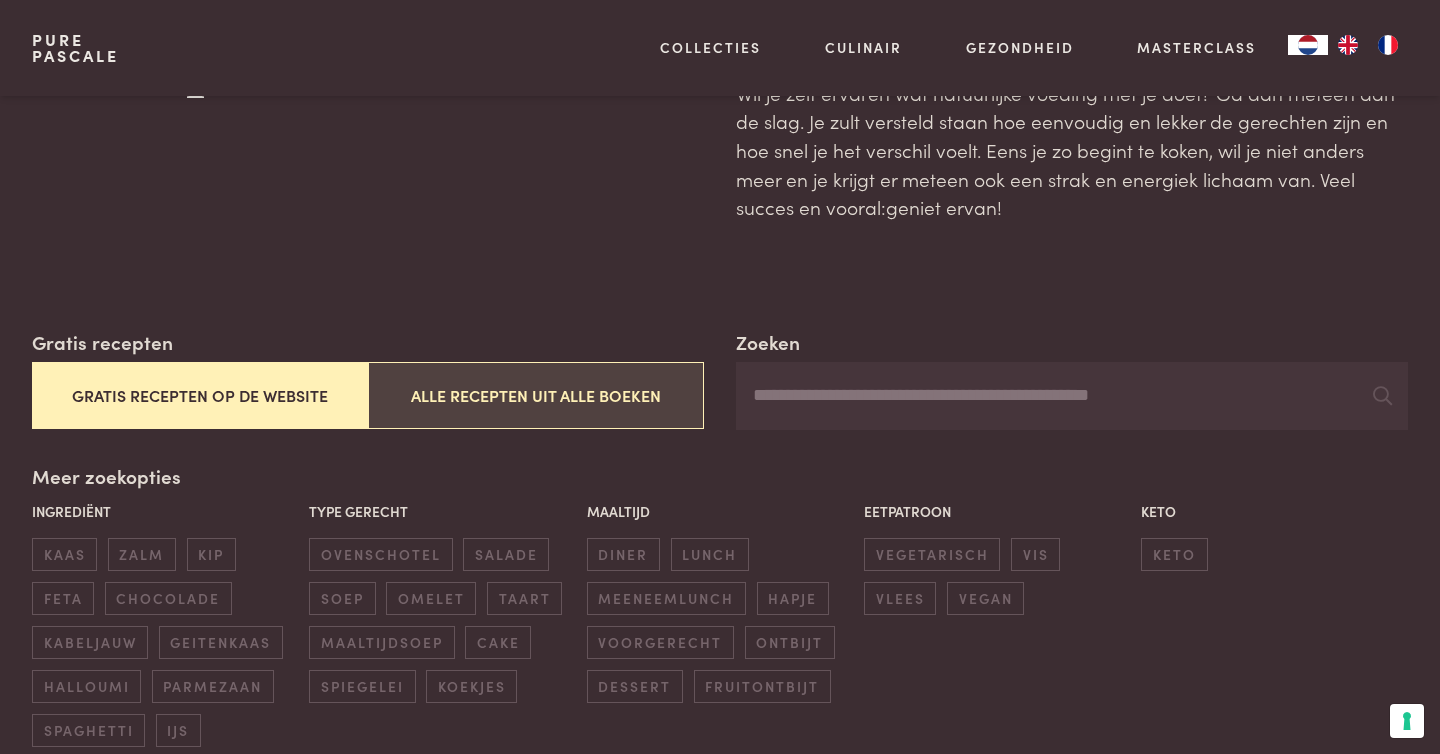 click on "Alle recepten uit alle boeken" at bounding box center [536, 395] 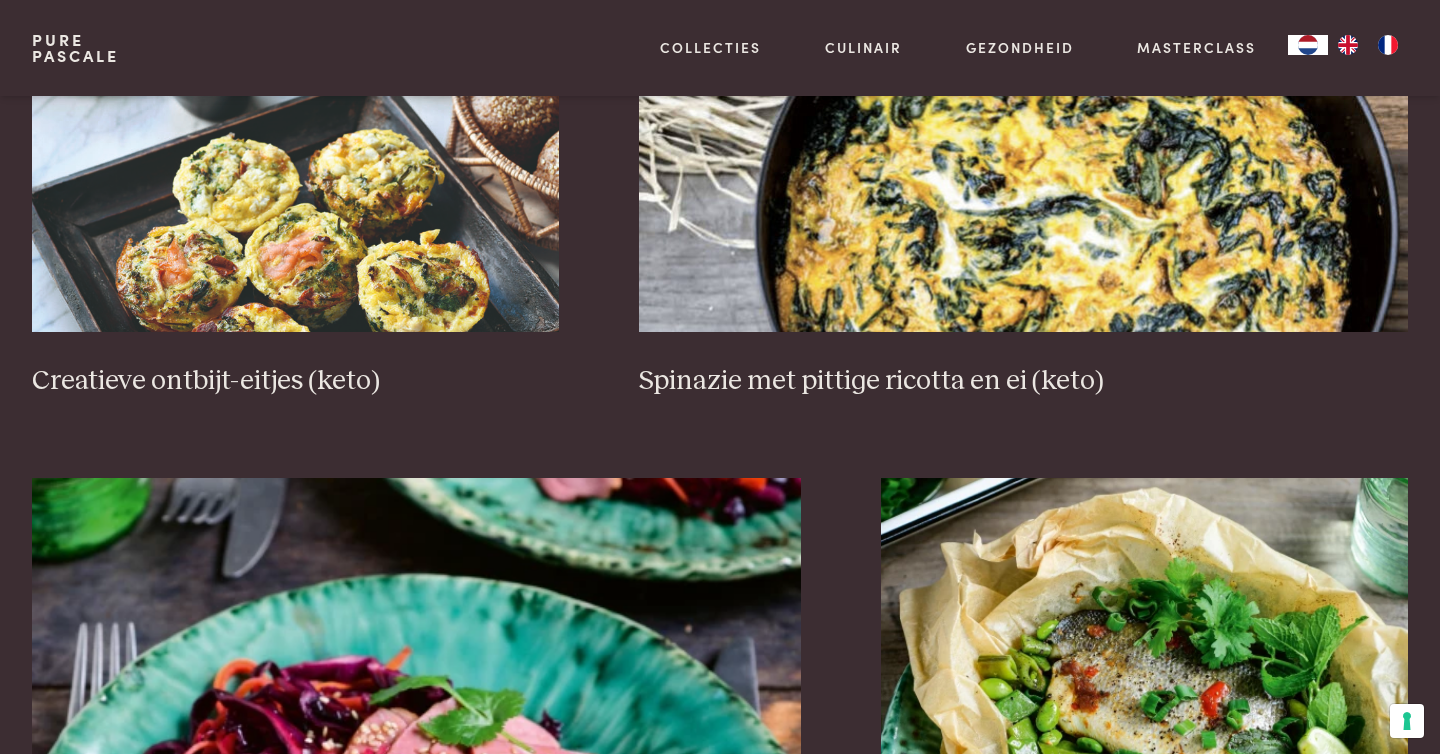 scroll, scrollTop: 1594, scrollLeft: 0, axis: vertical 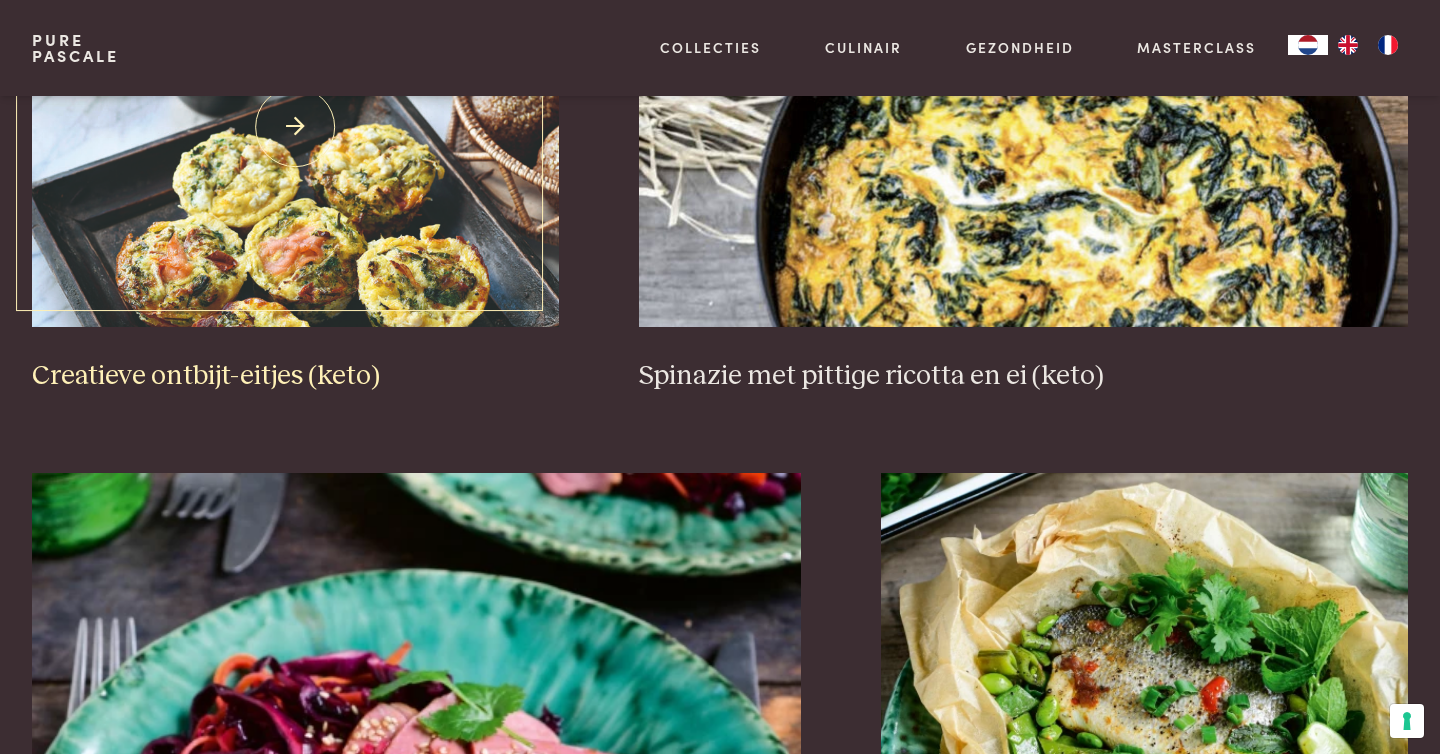 click at bounding box center (295, 127) 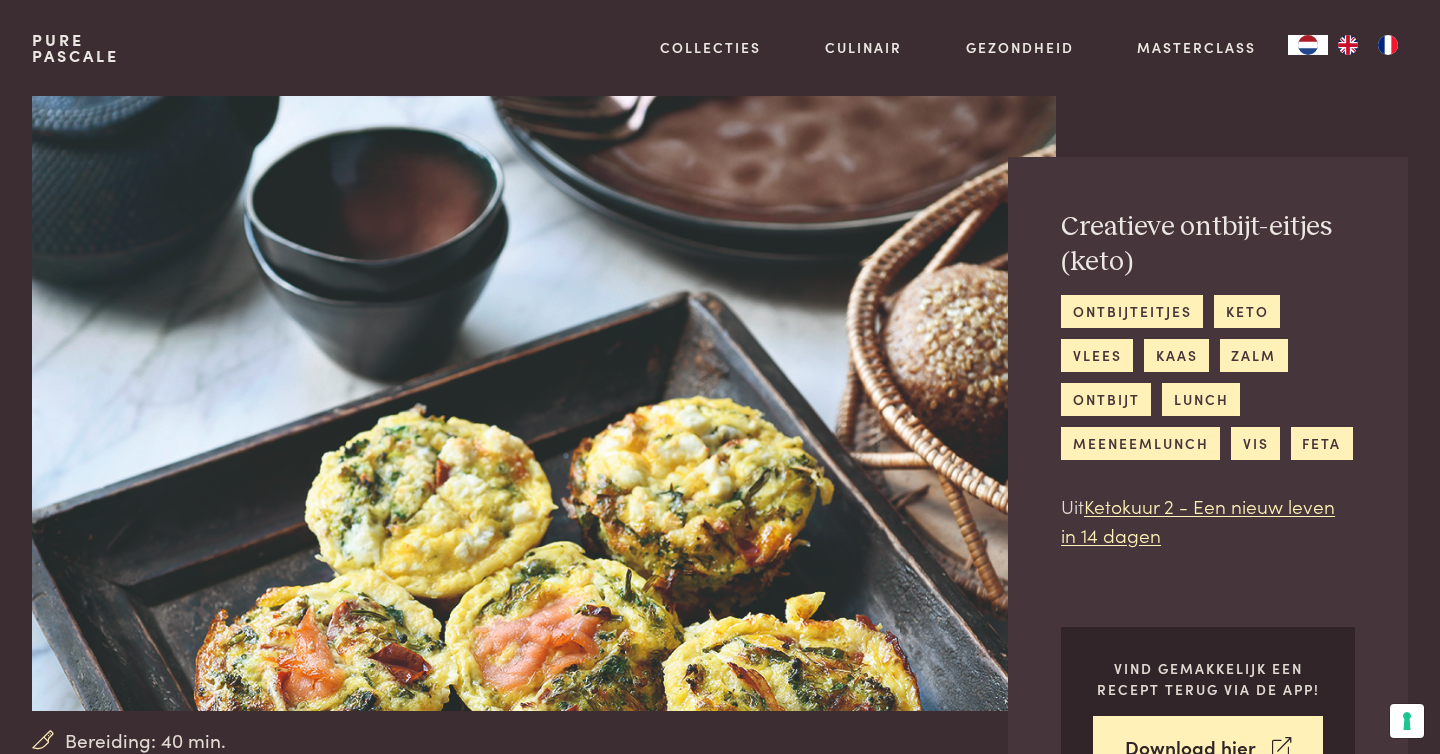 scroll, scrollTop: 0, scrollLeft: 0, axis: both 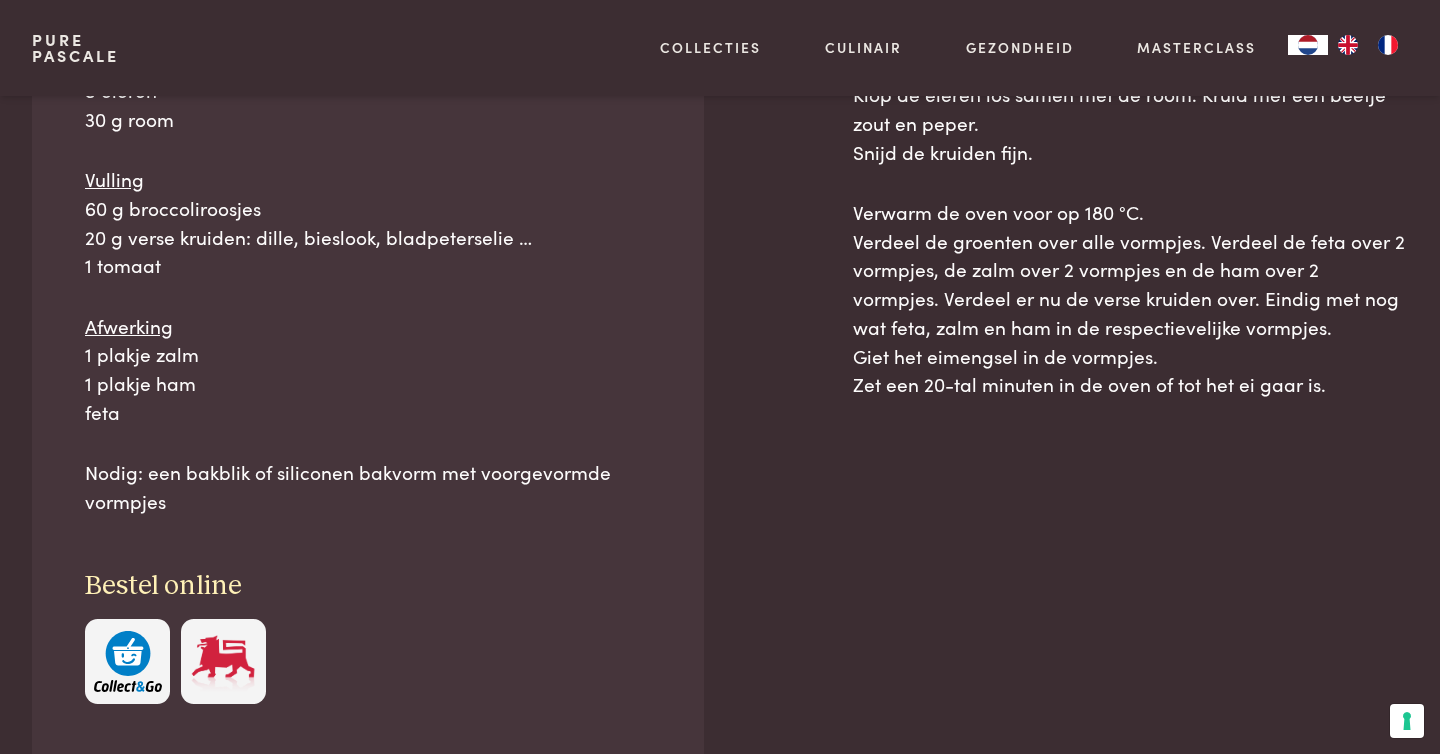 click at bounding box center [223, 661] 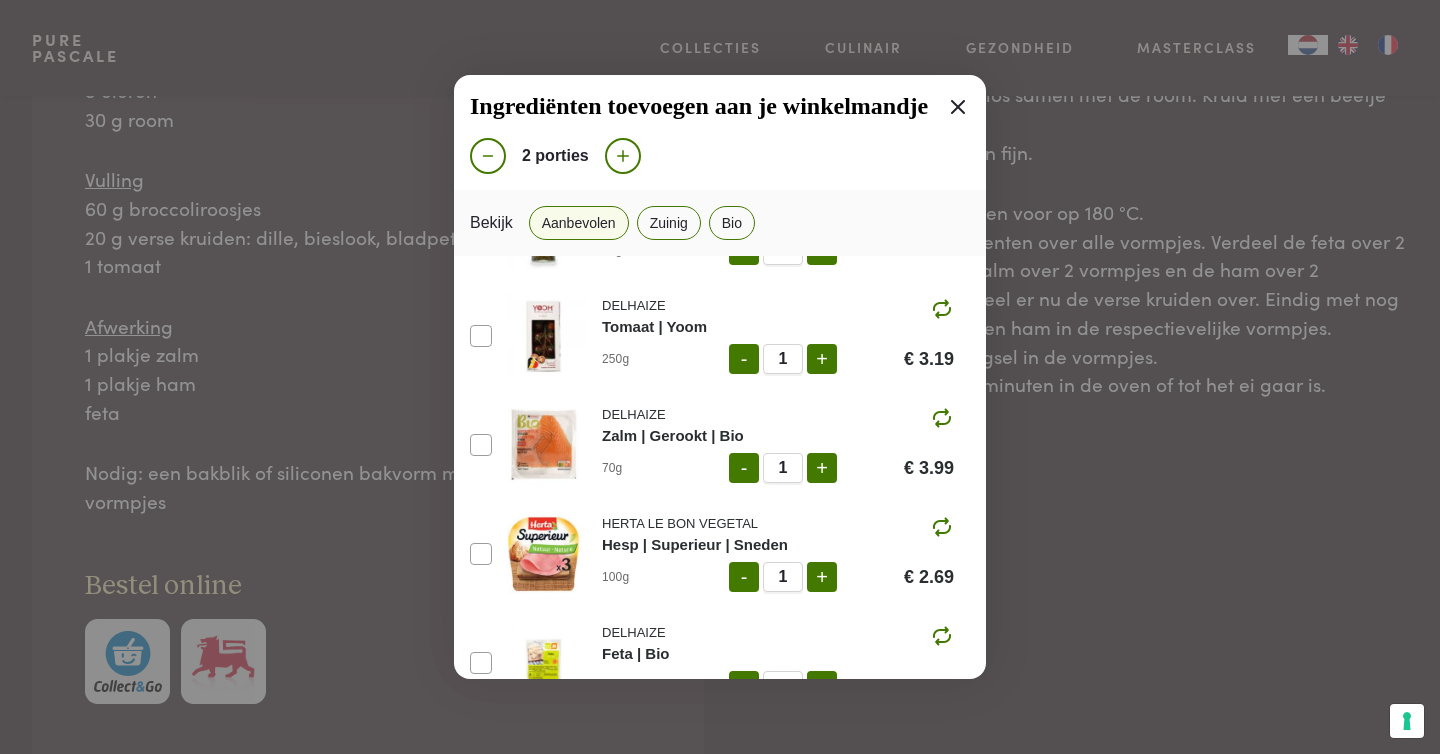 scroll, scrollTop: 432, scrollLeft: 0, axis: vertical 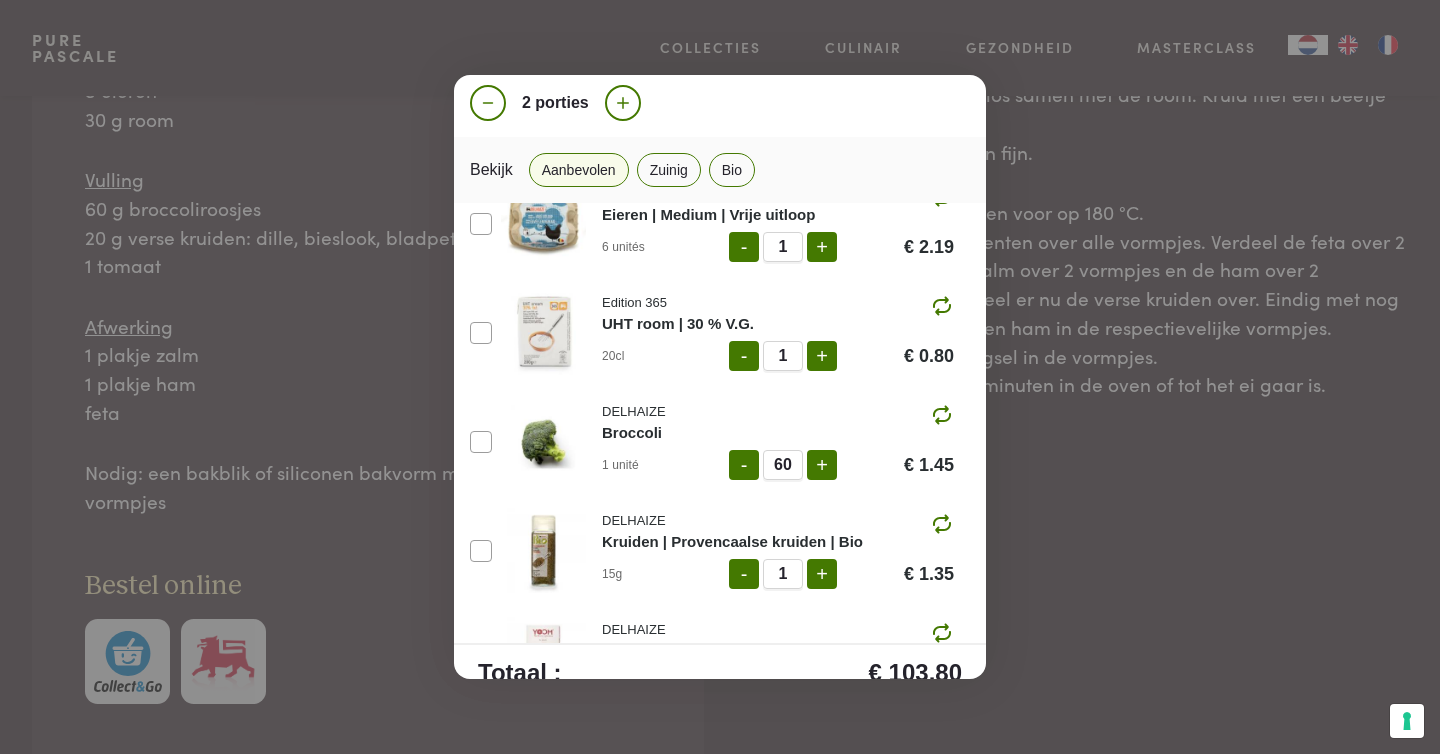click on "60" 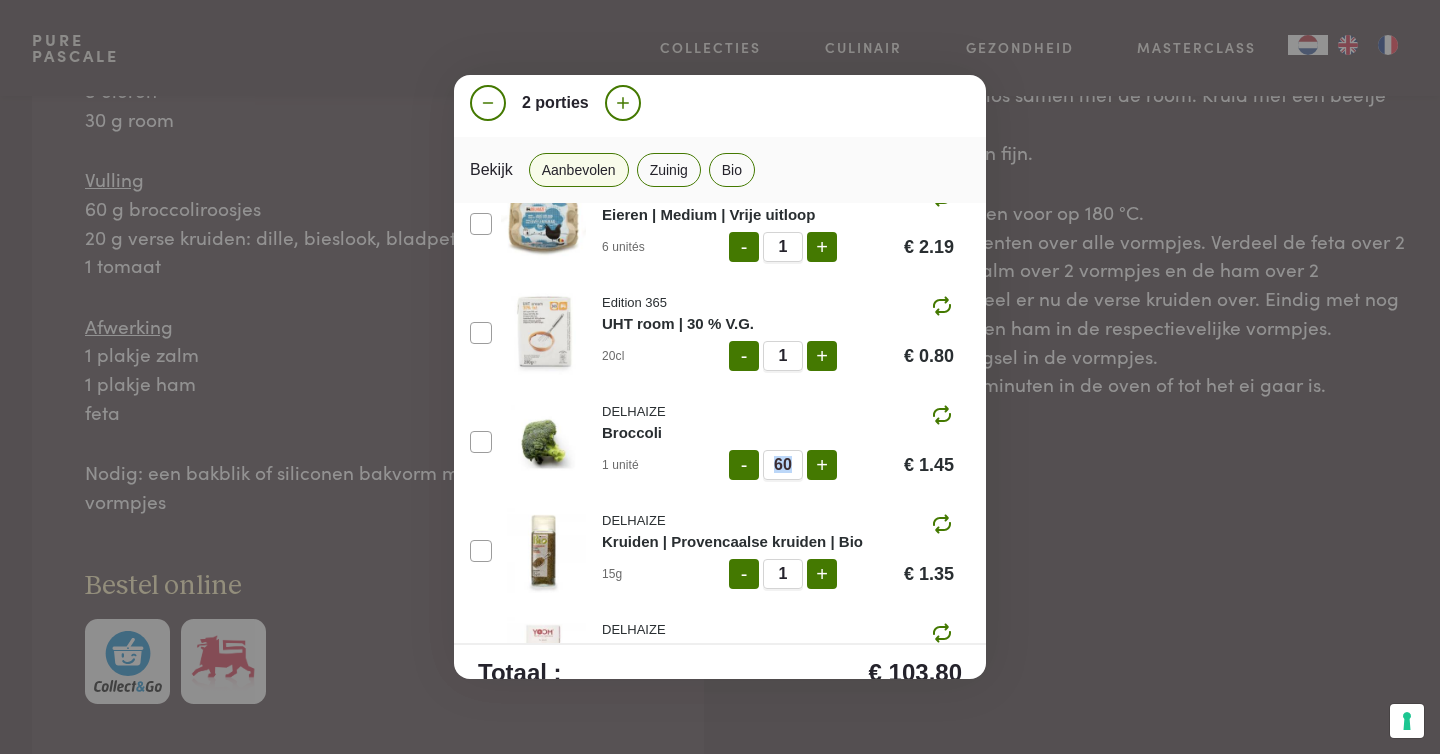 click on "60" 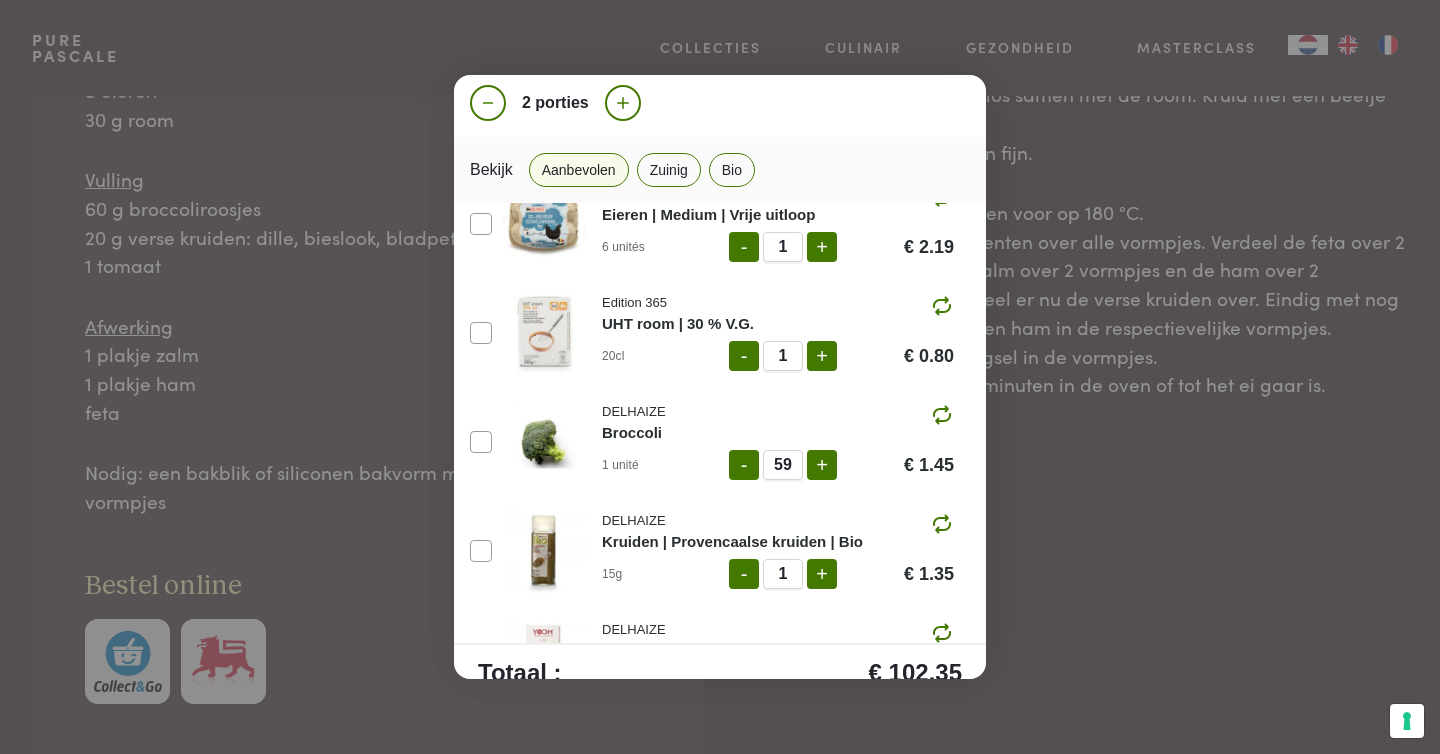 click on "-" 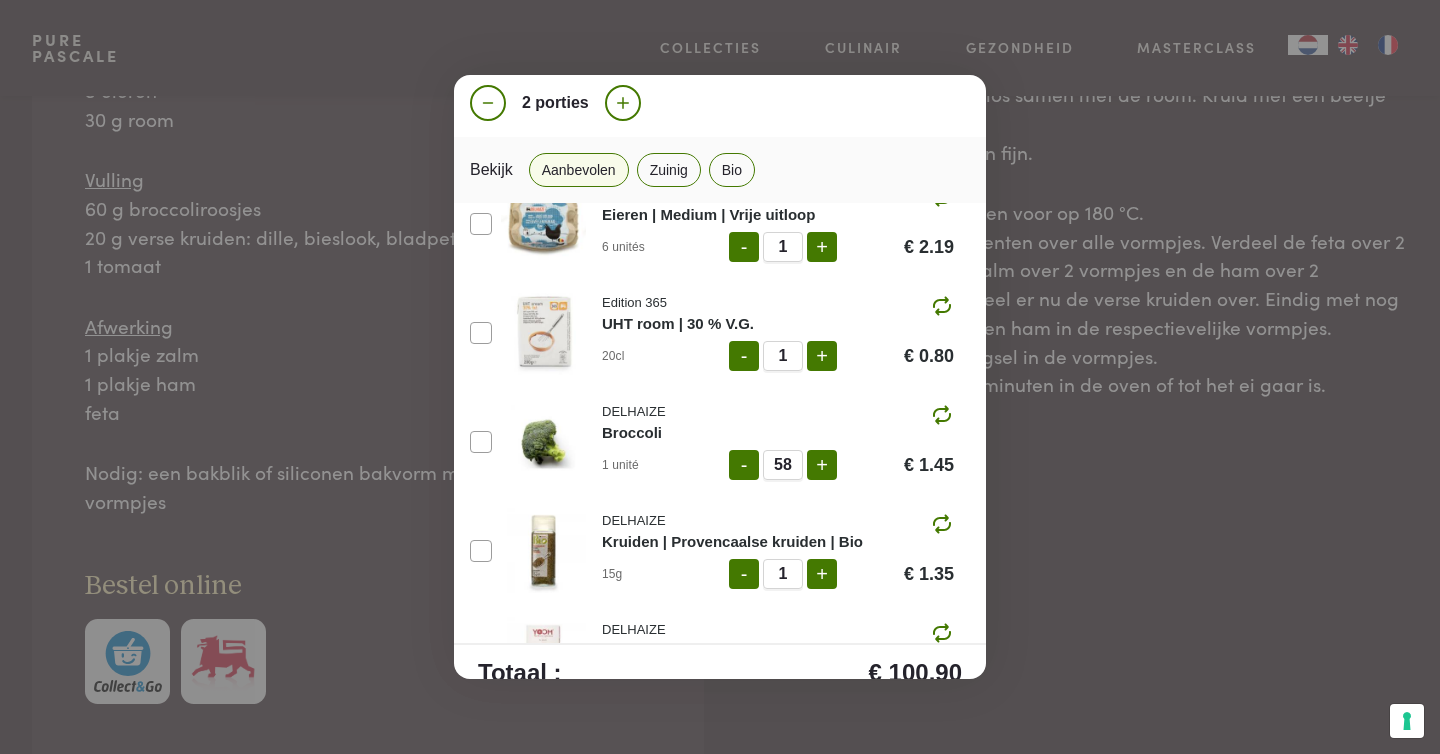 click on "-" 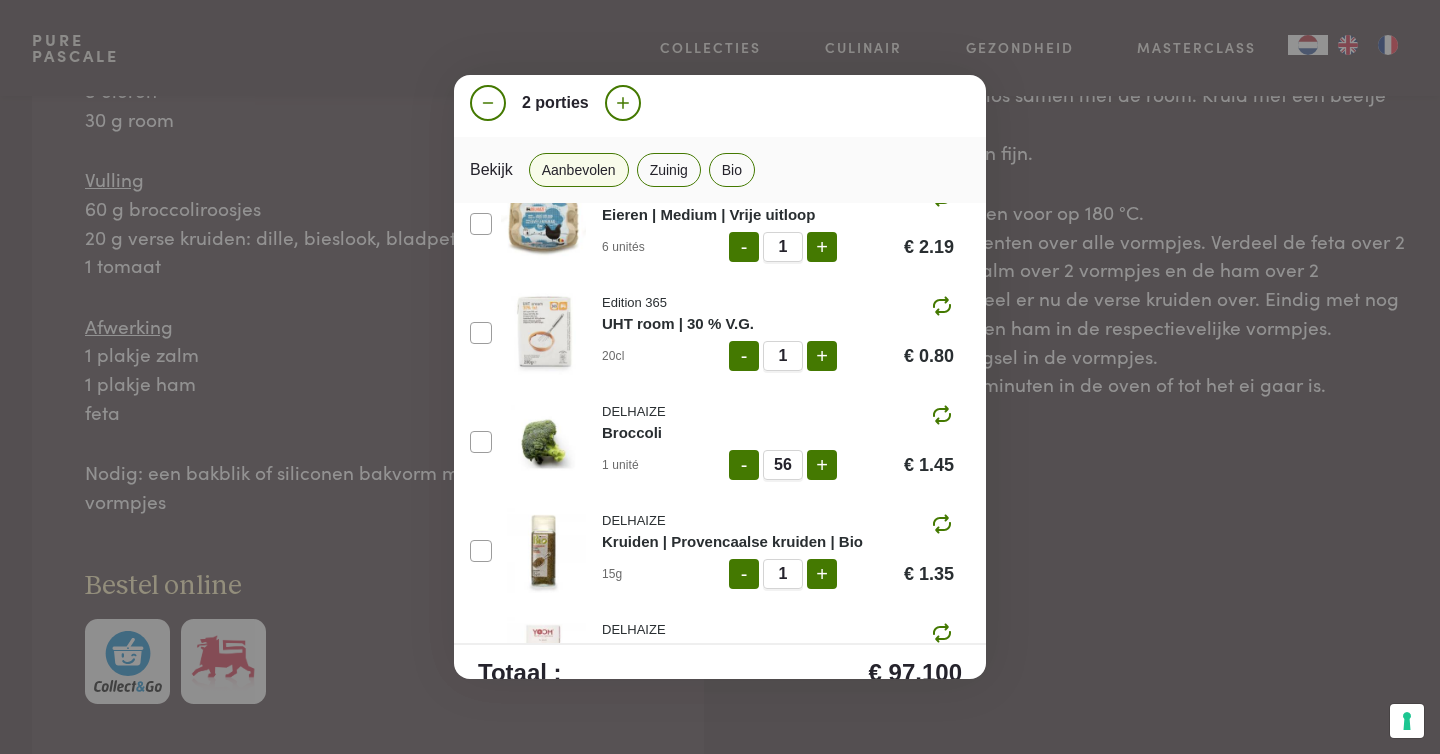 click on "-" 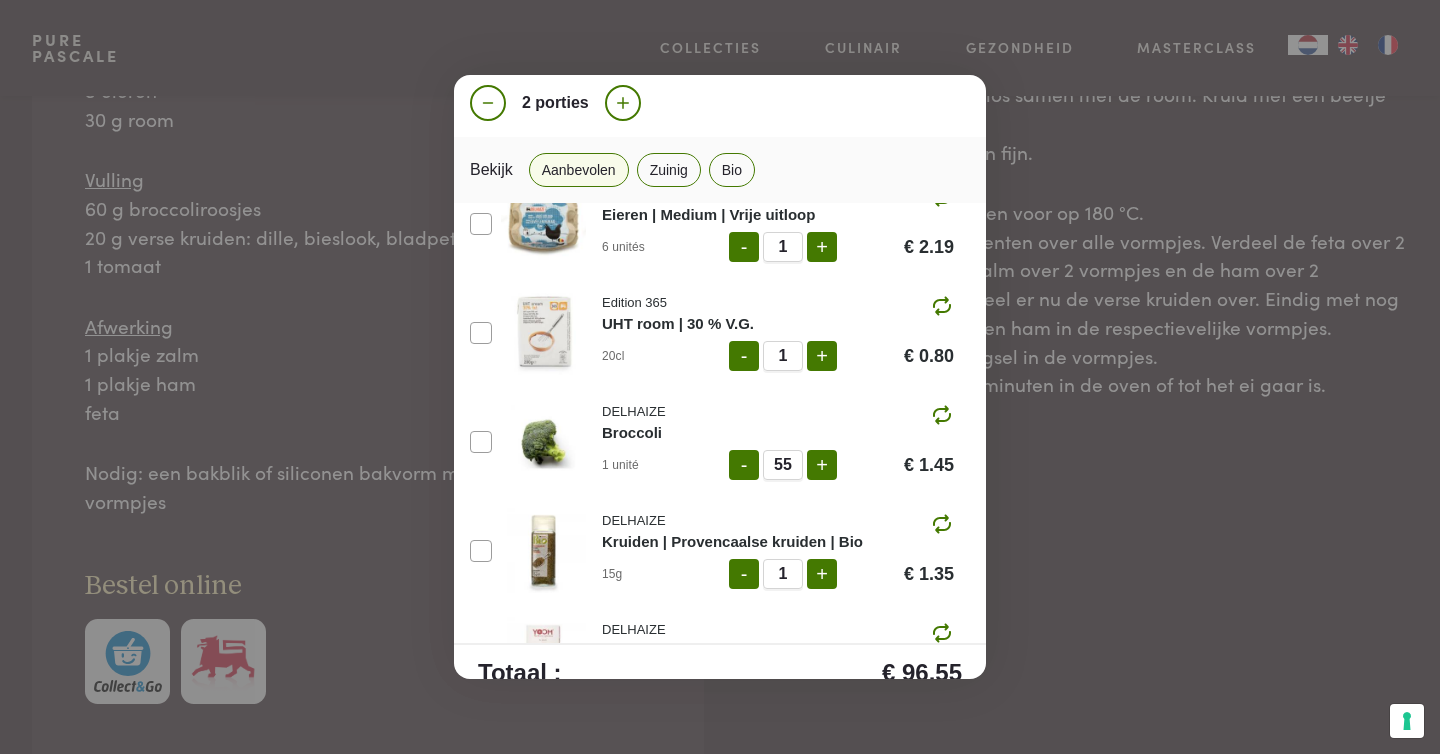 click on "-" 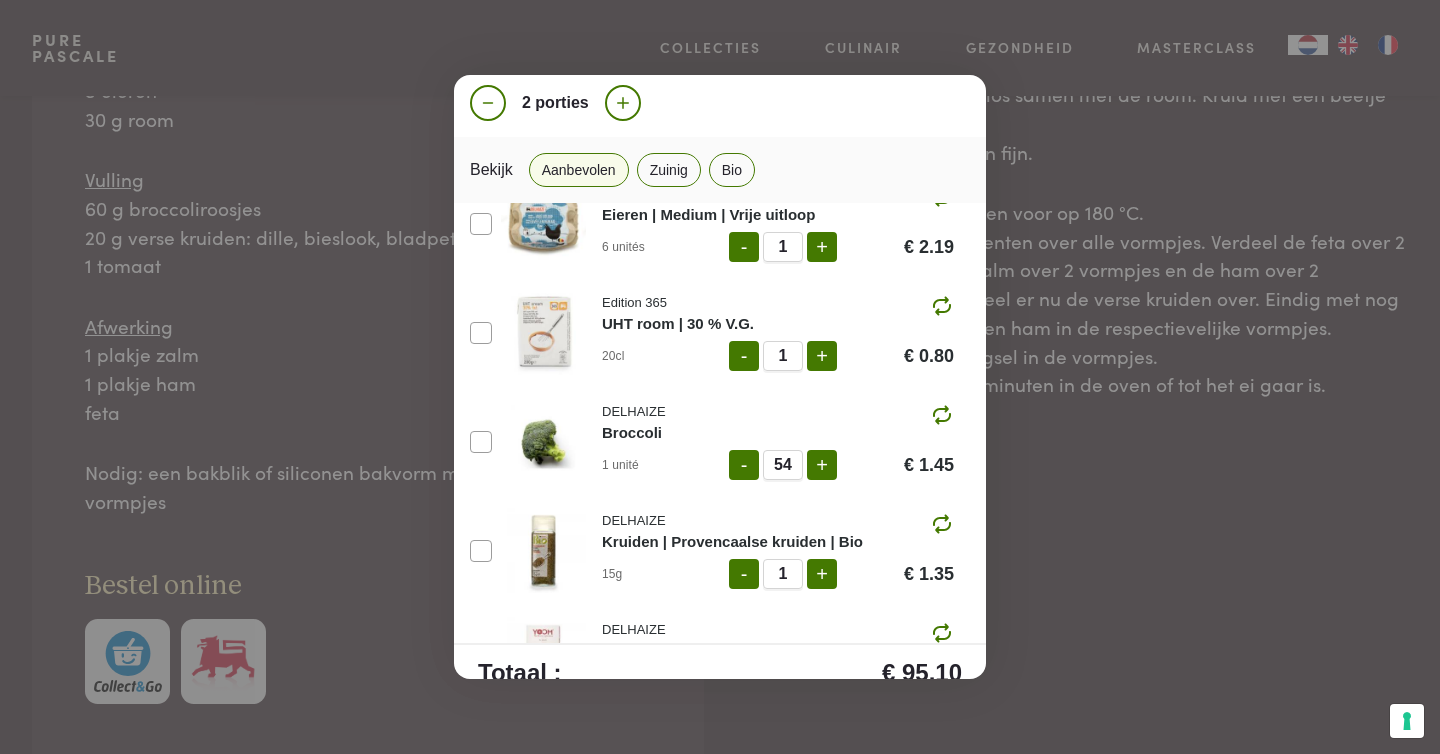 click on "-" 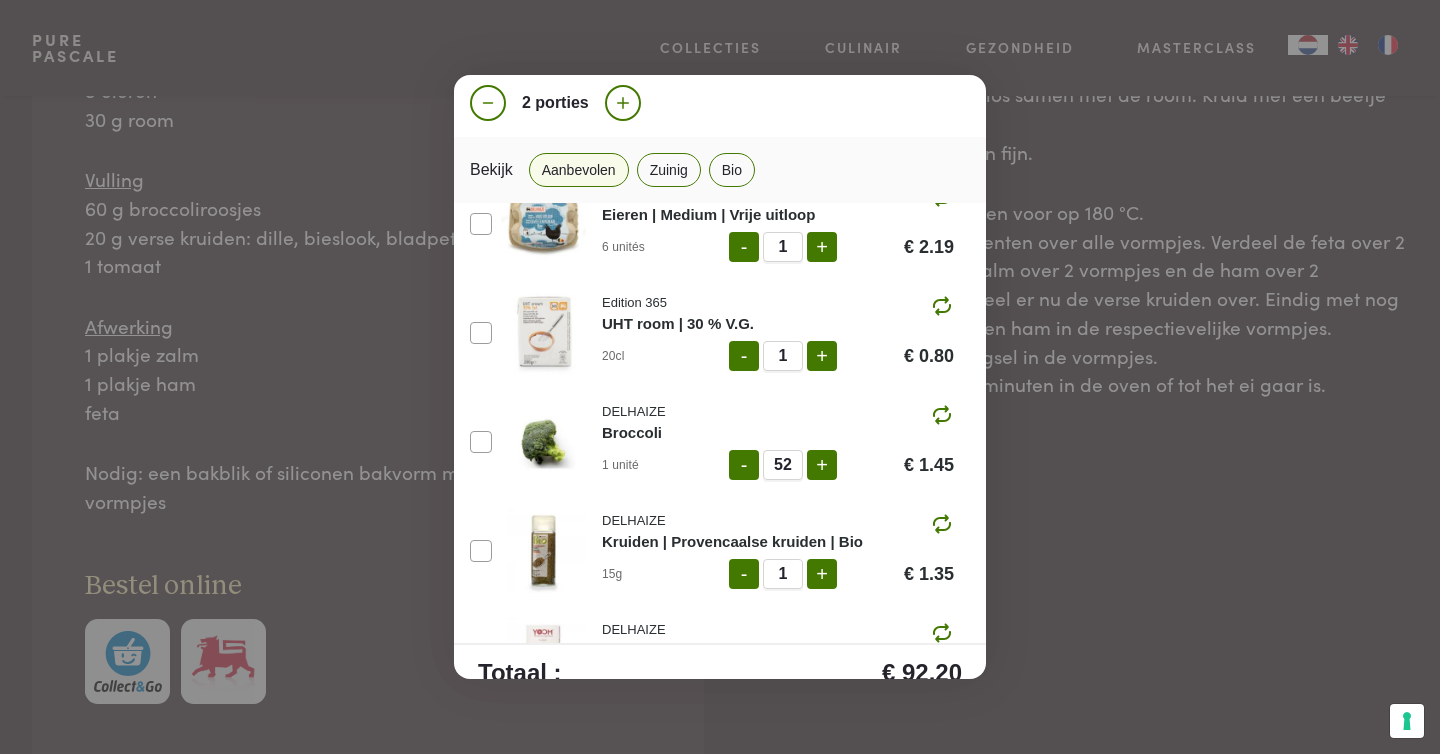 click on "-" 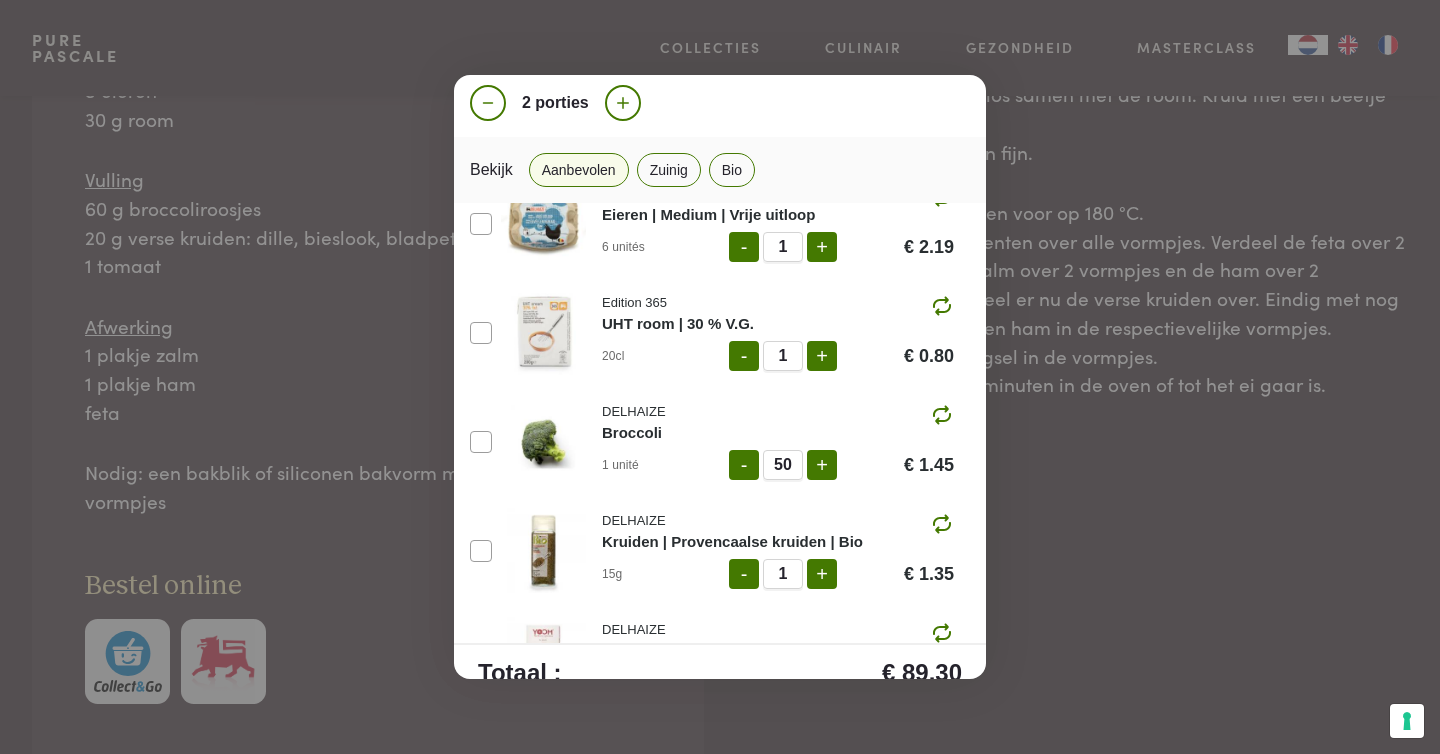 click on "-" 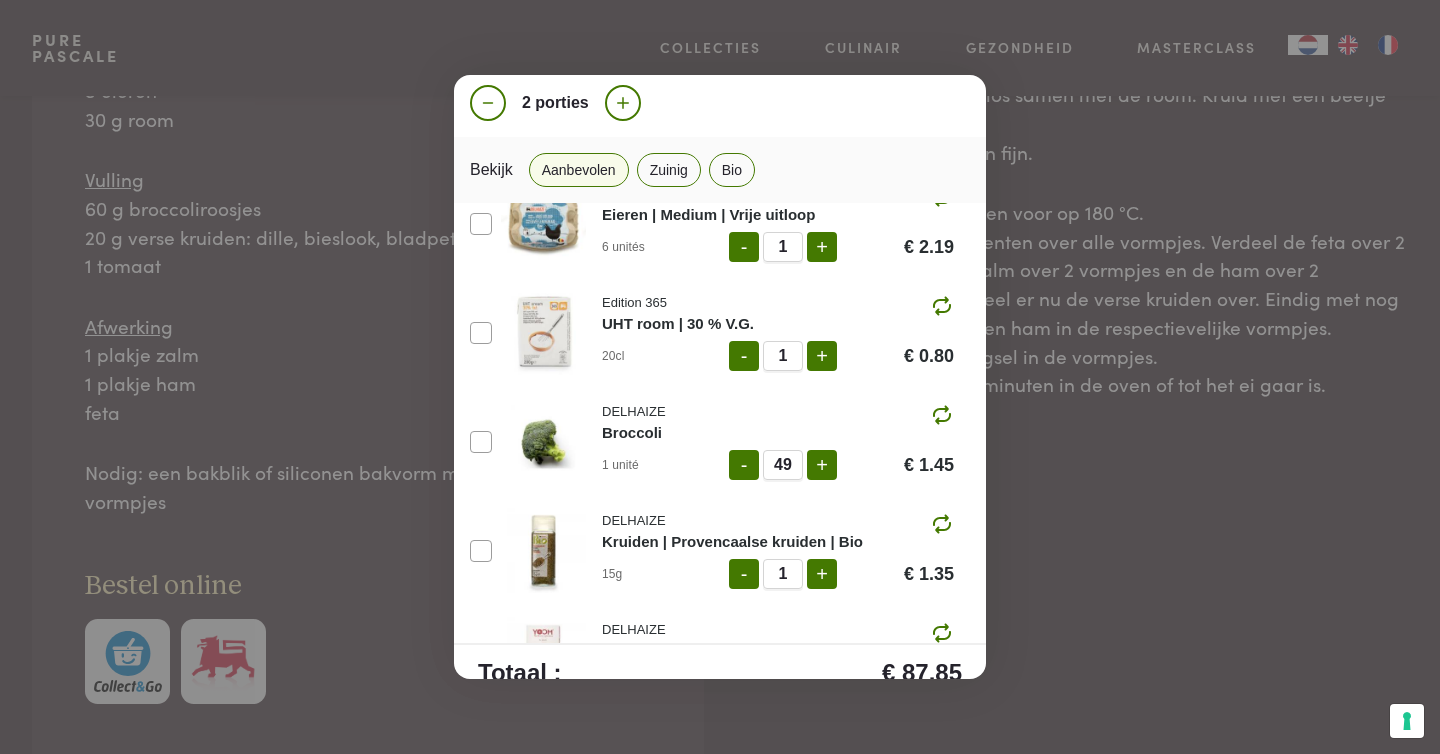 click on "-" 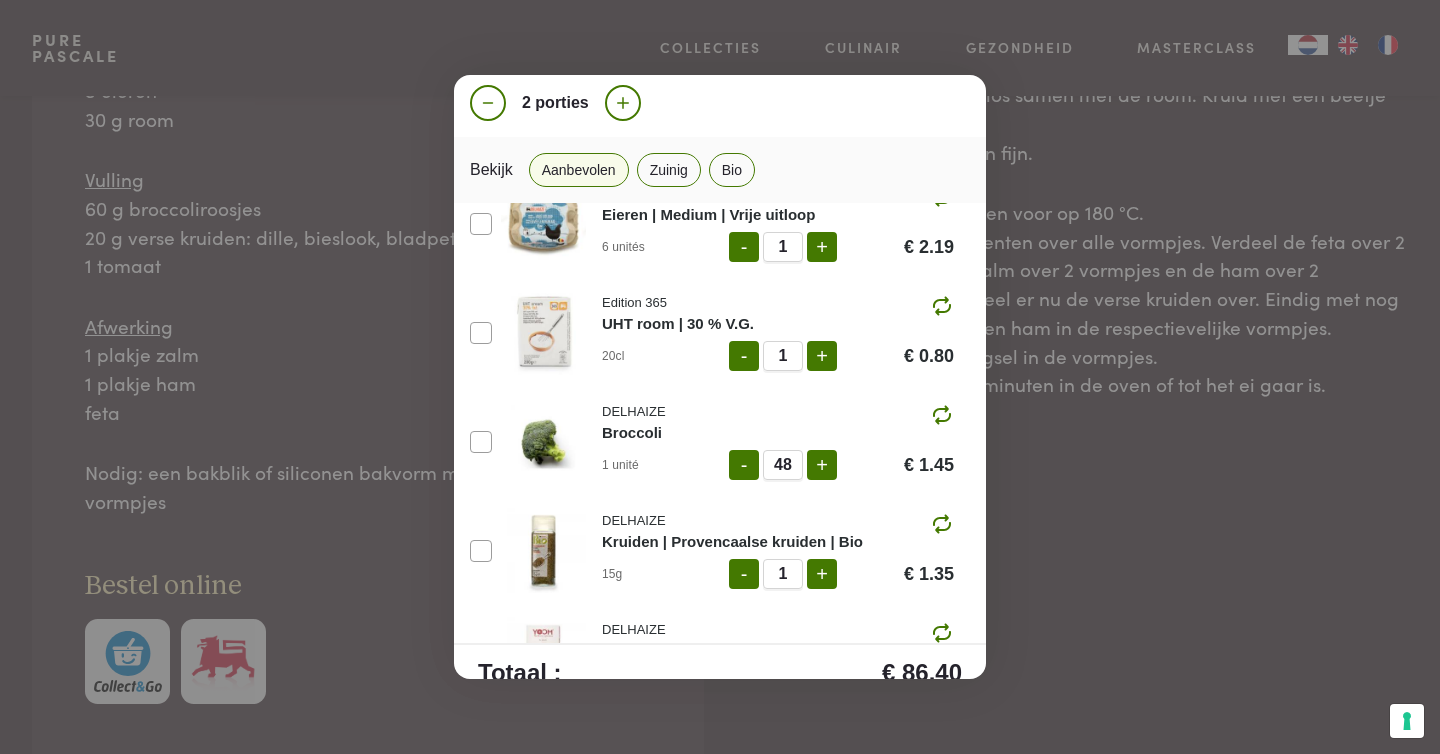 click on "-" 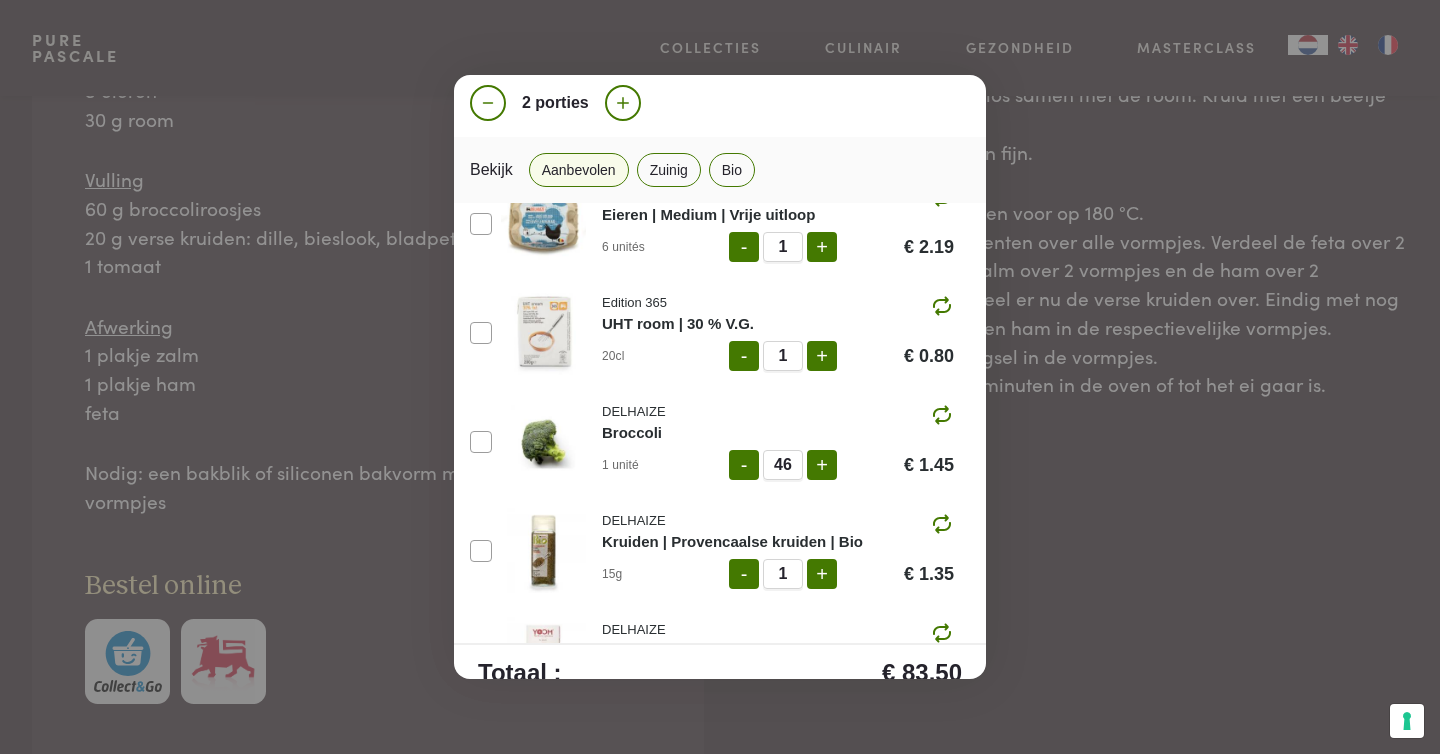click on "-" 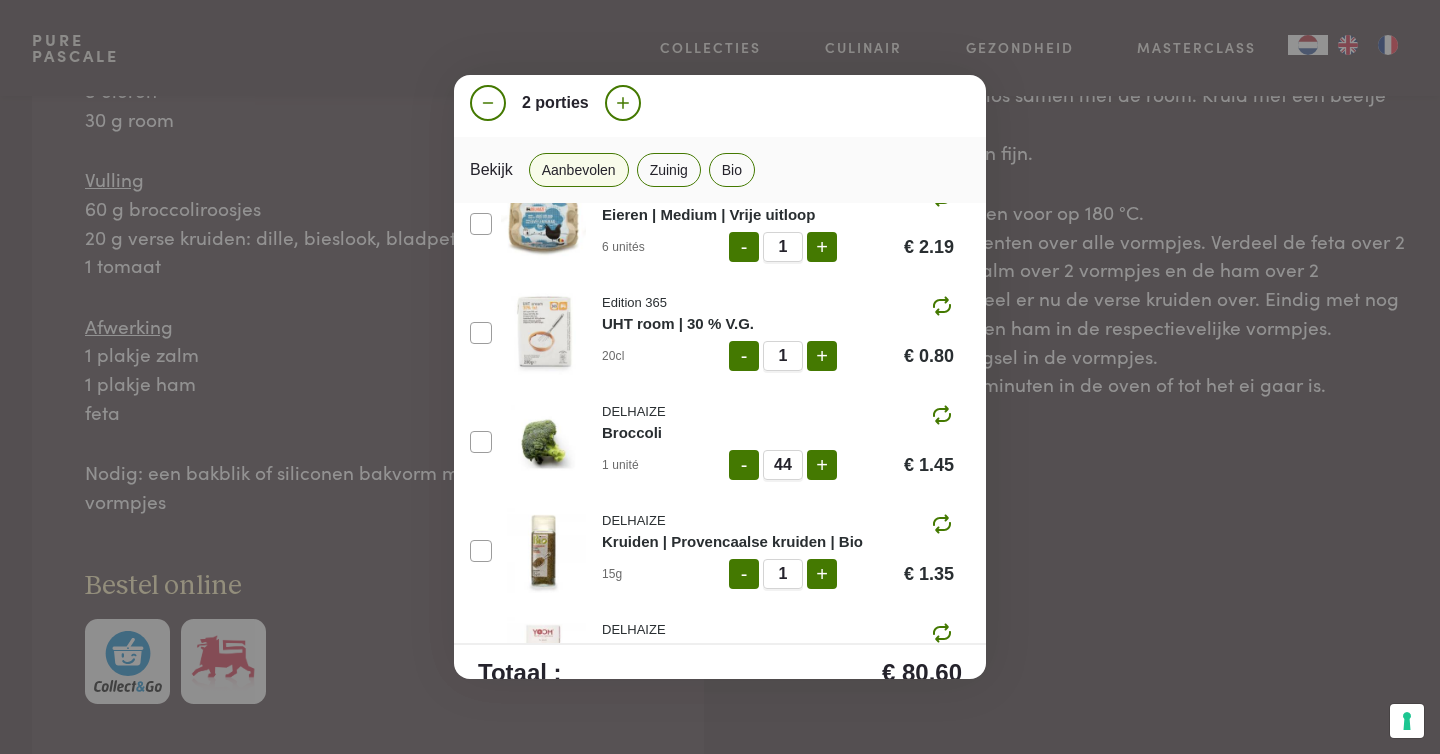 click on "-" 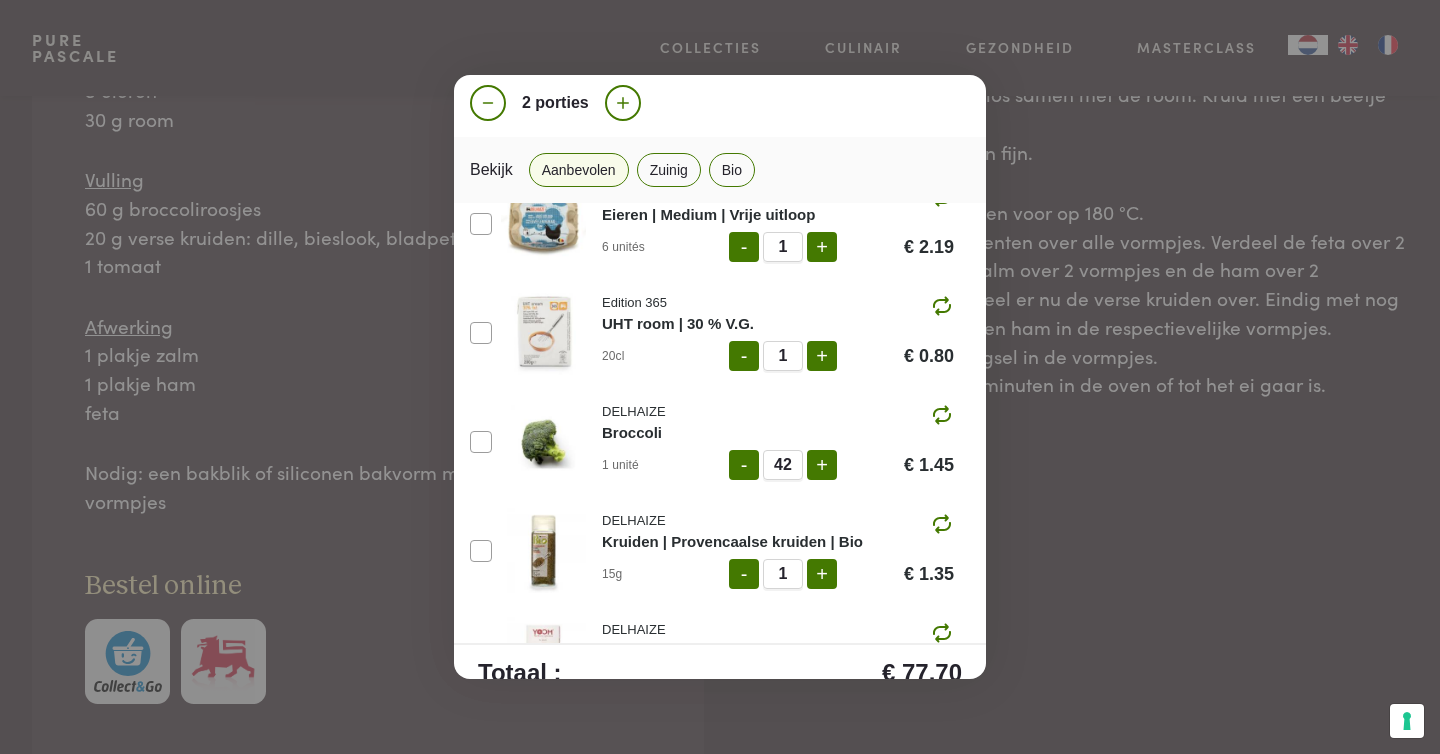 click on "-" 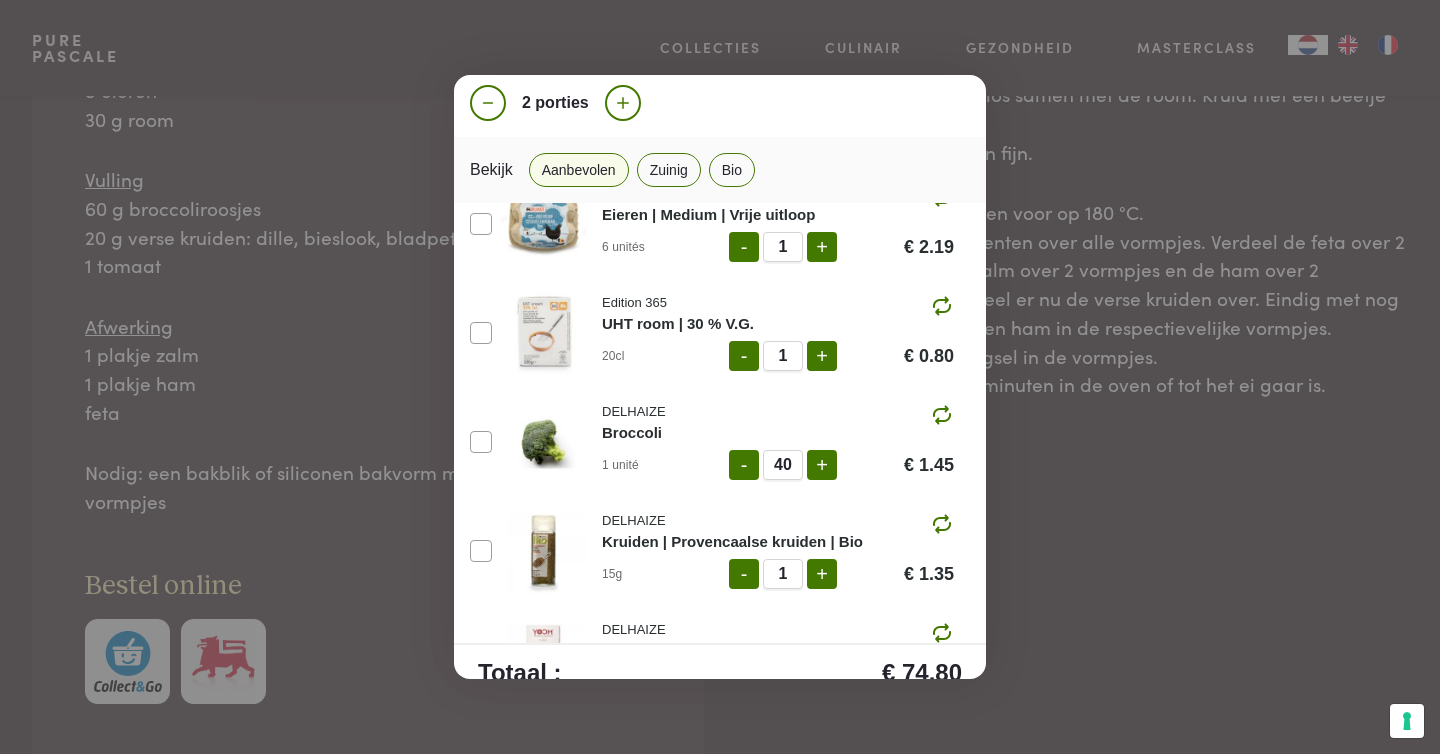 click on "-" 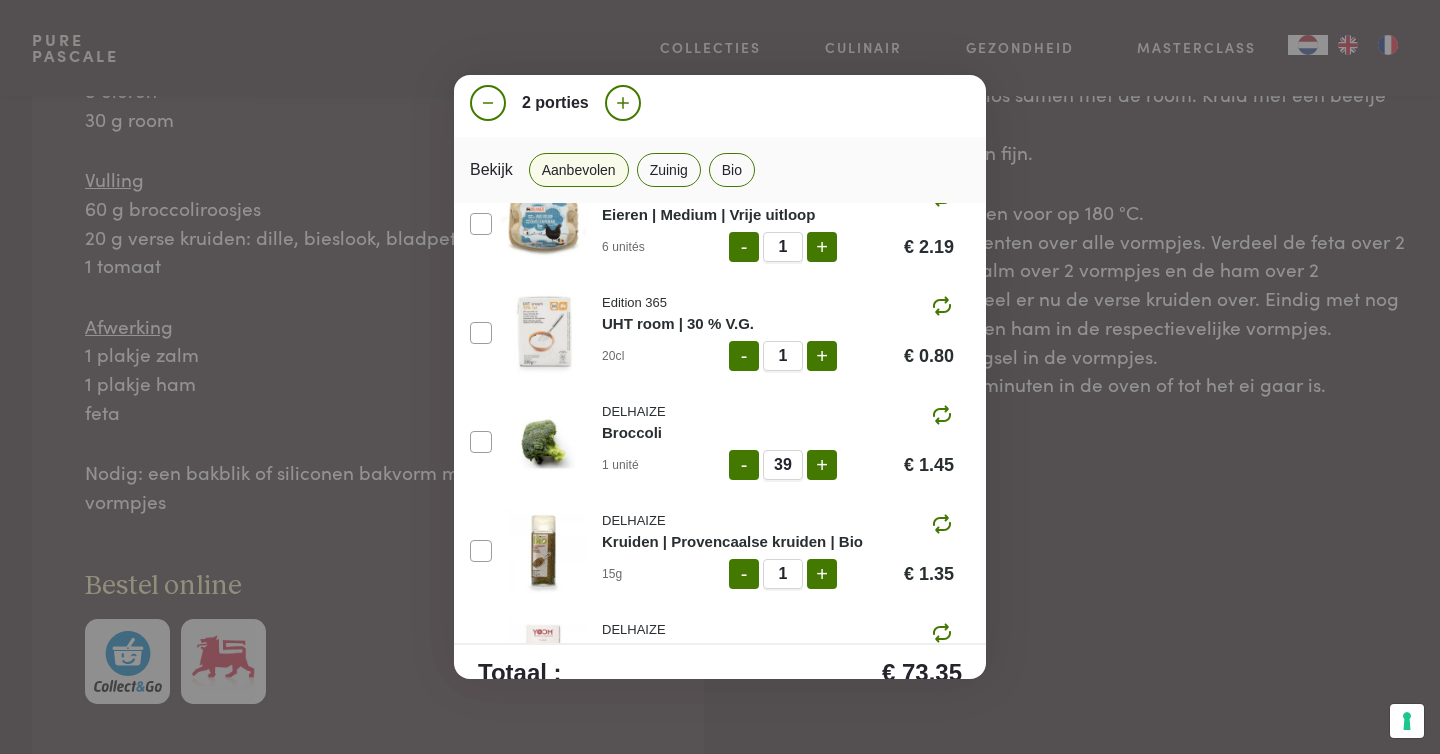 click on "-" 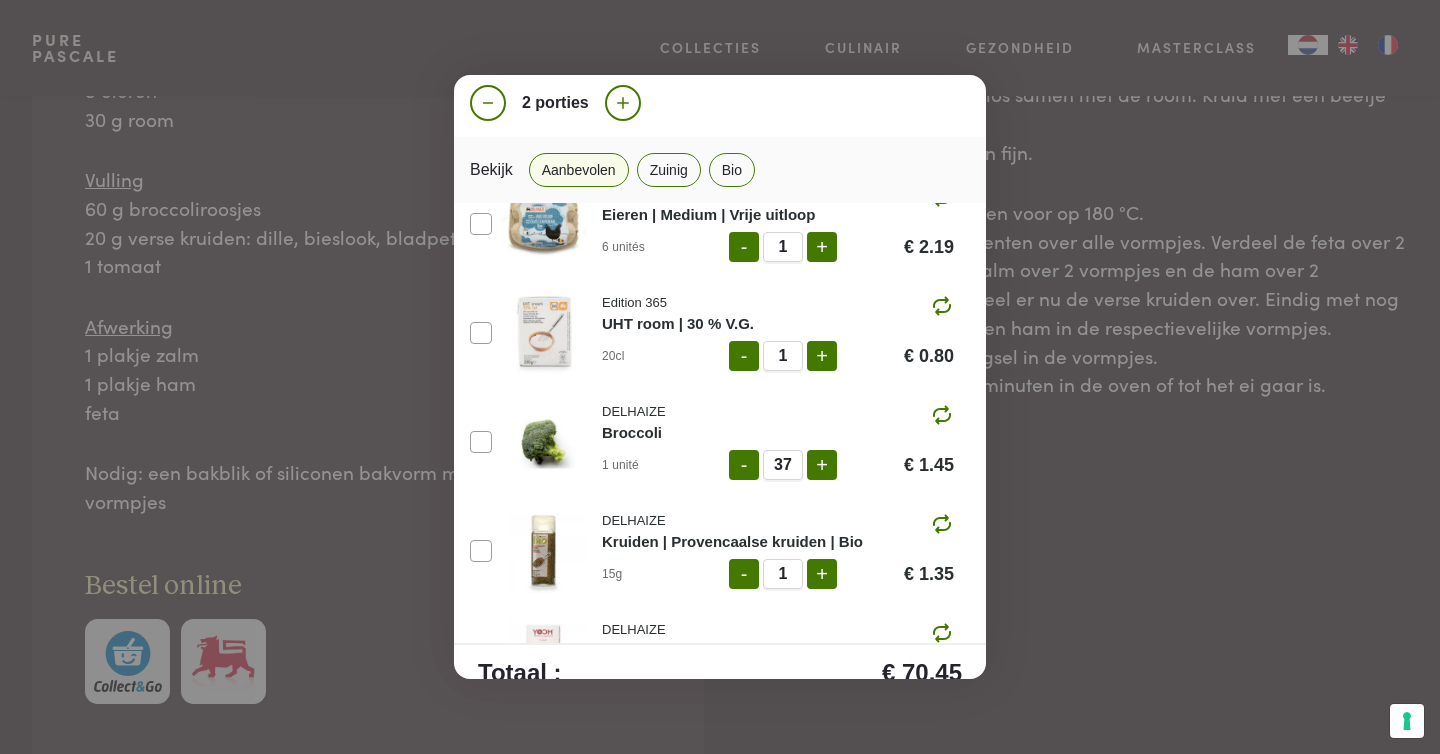 click on "-" 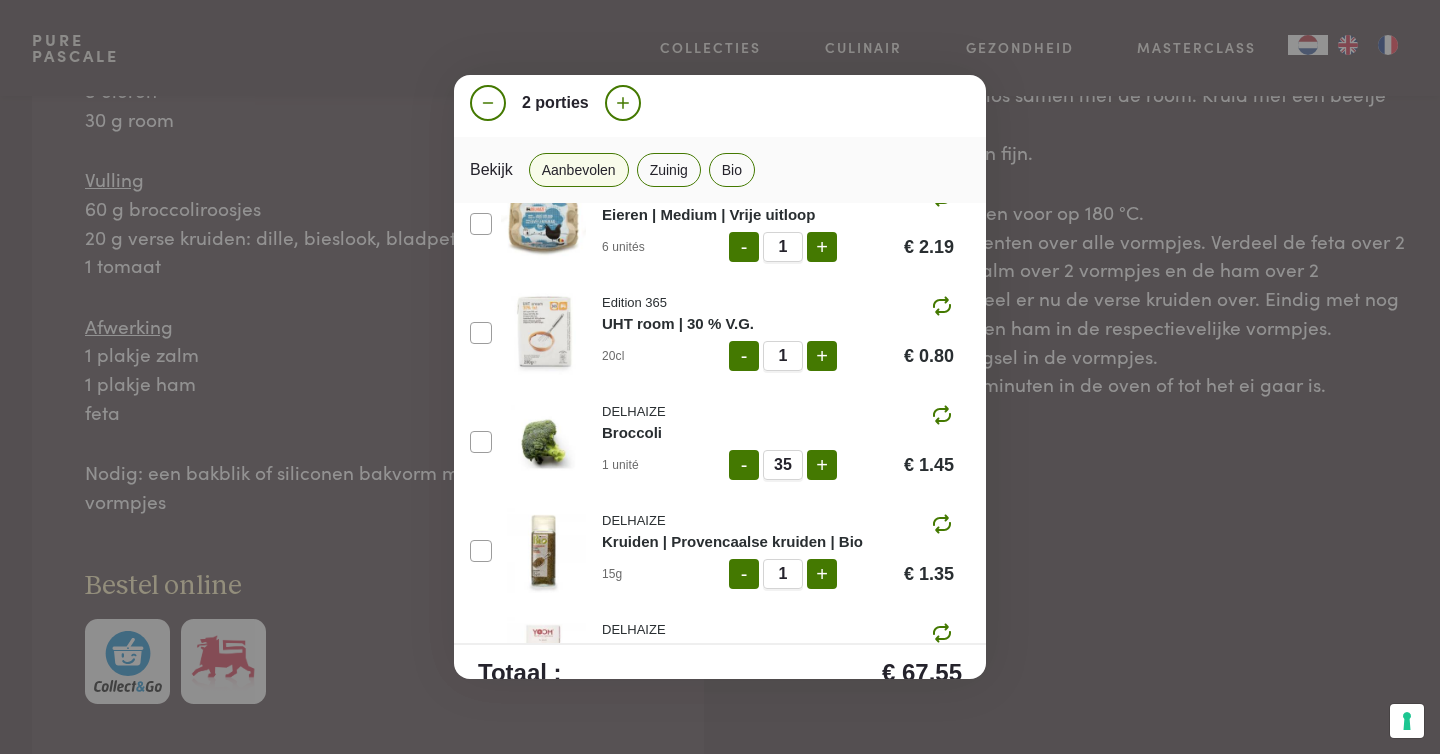 click on "-" 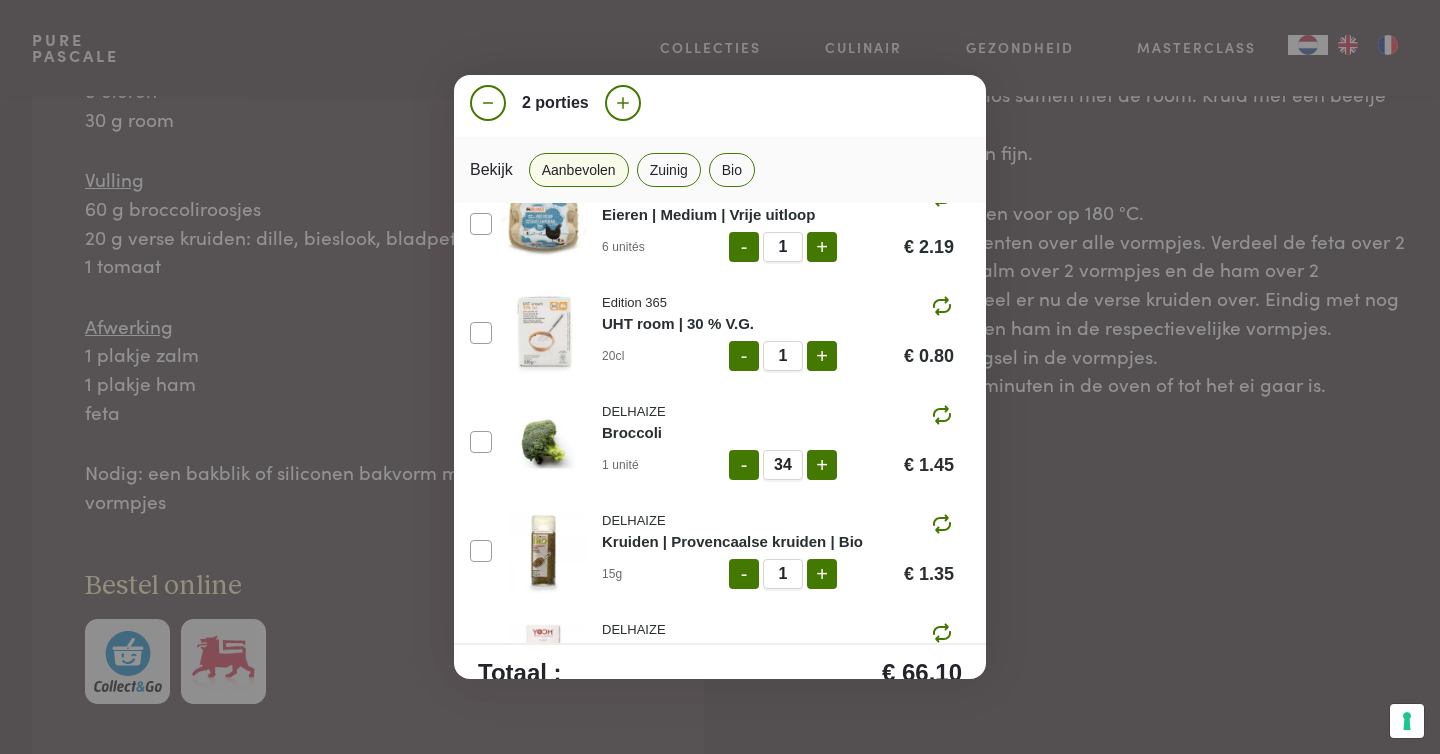 click on "-" 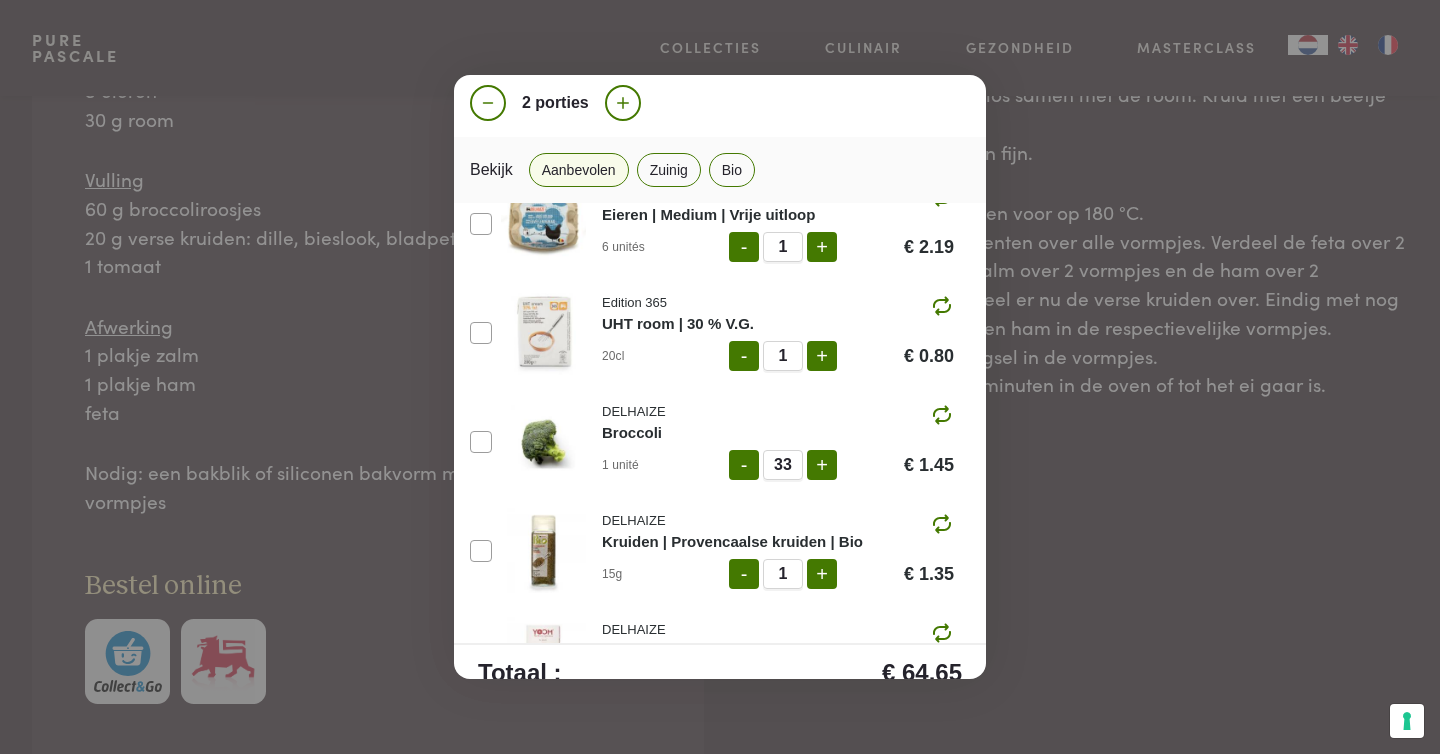click on "-" 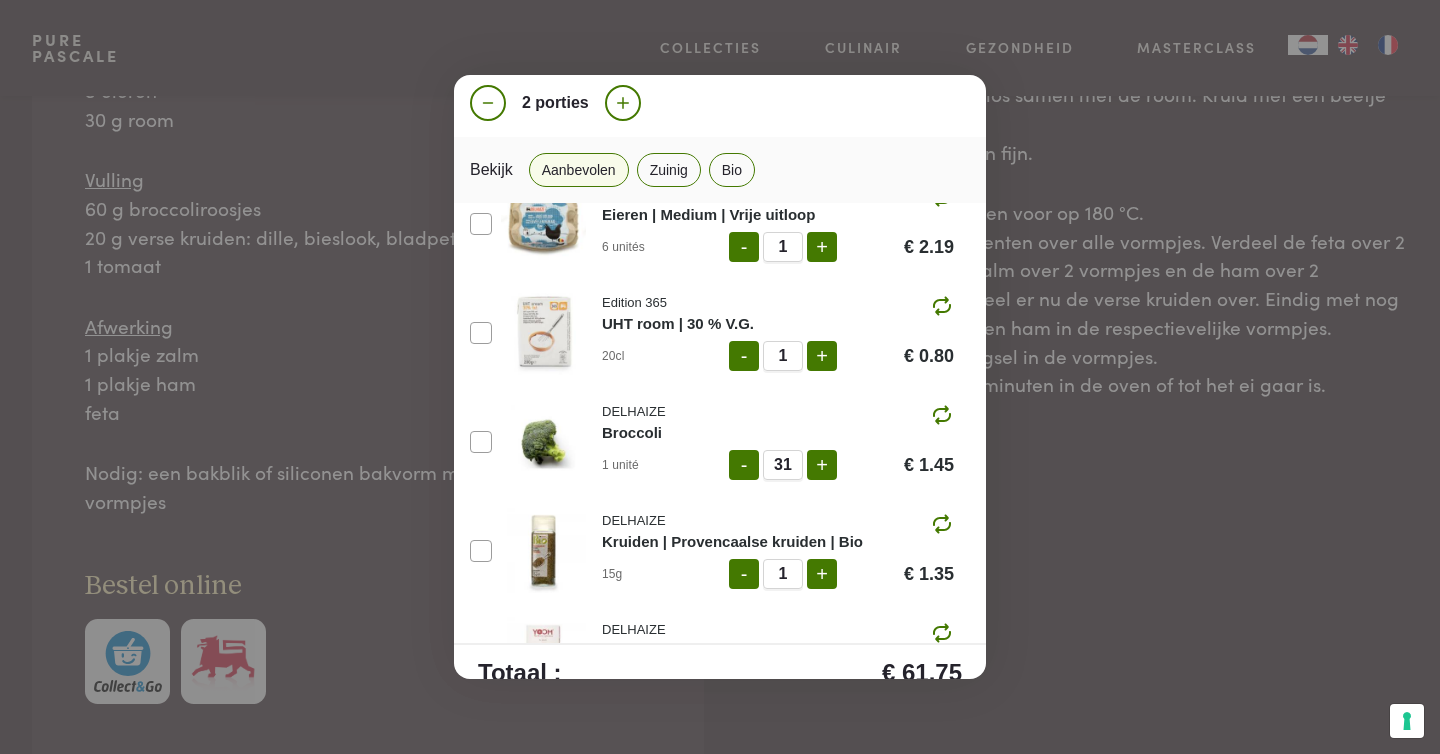 click on "-" 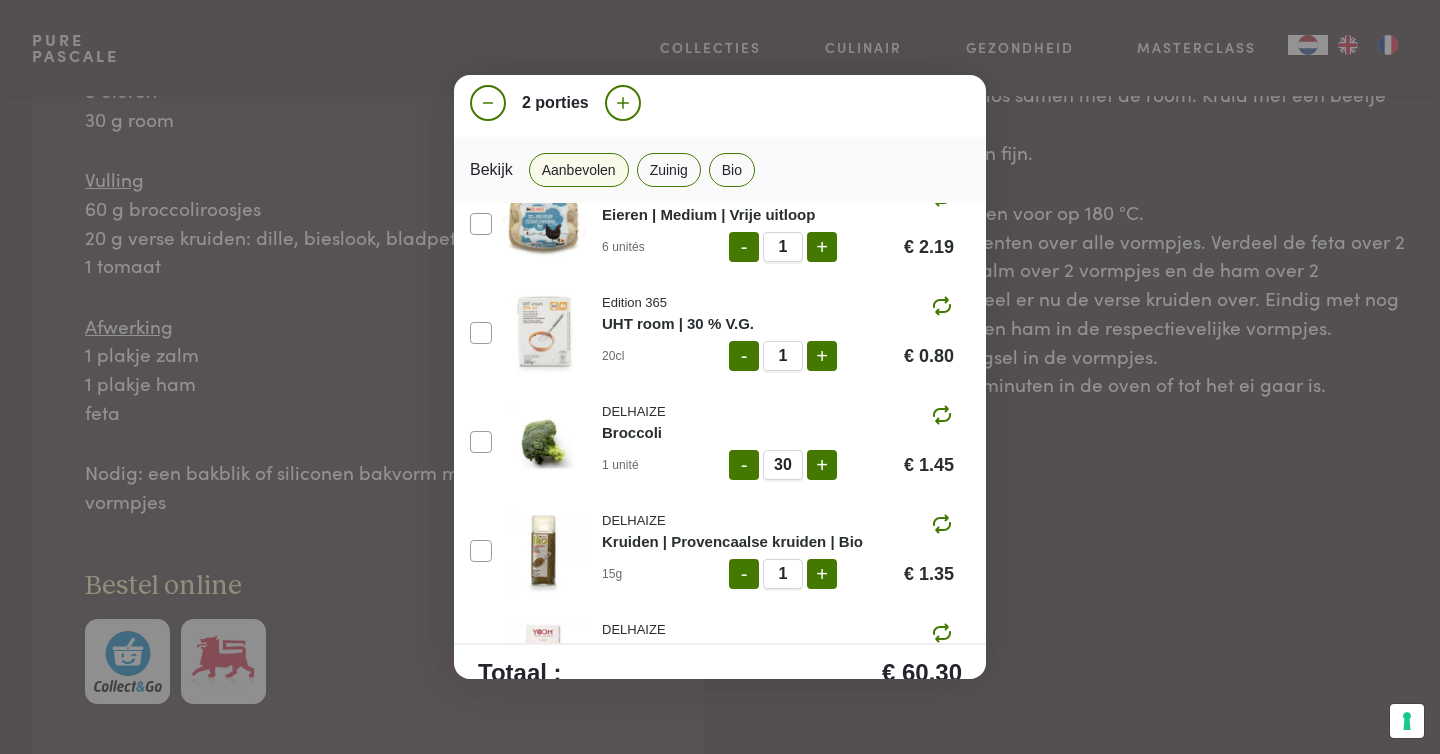 click on "-" 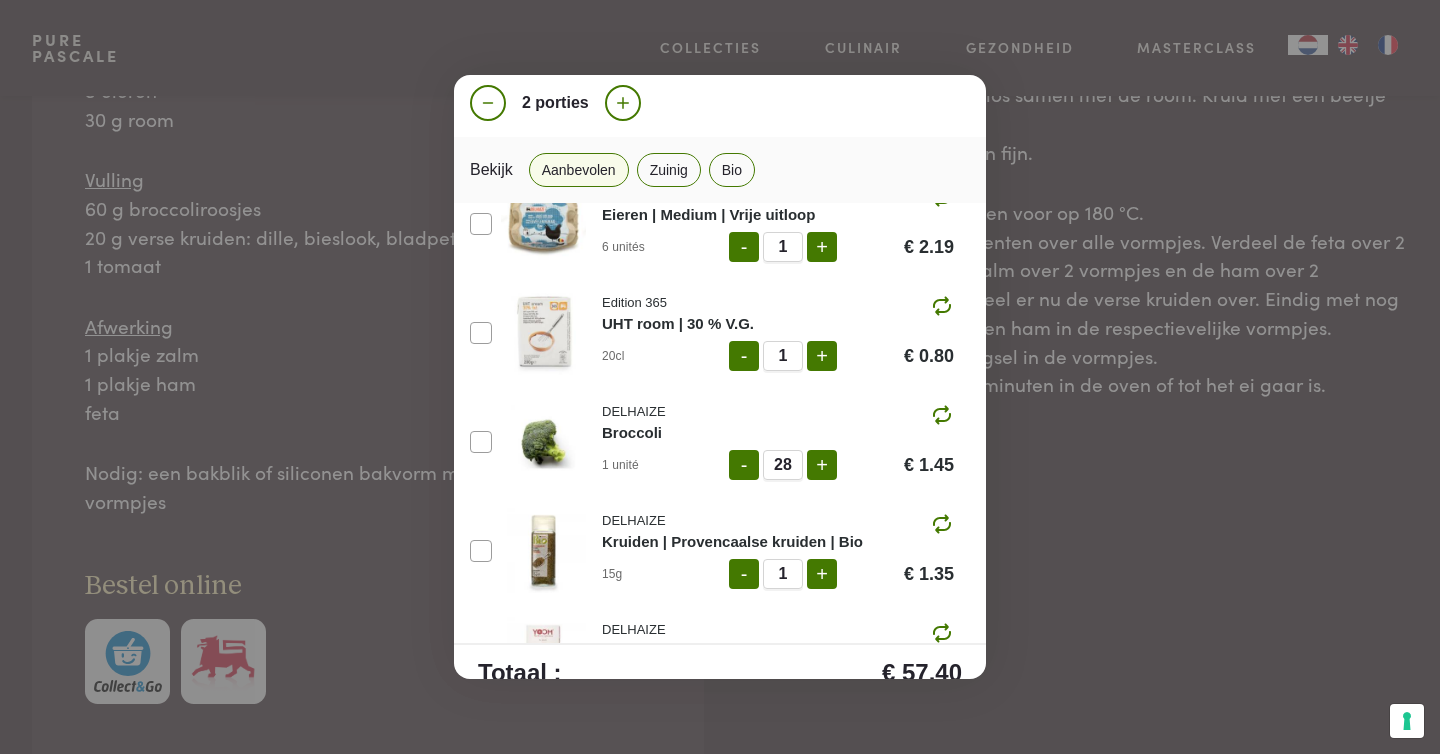 click on "-" 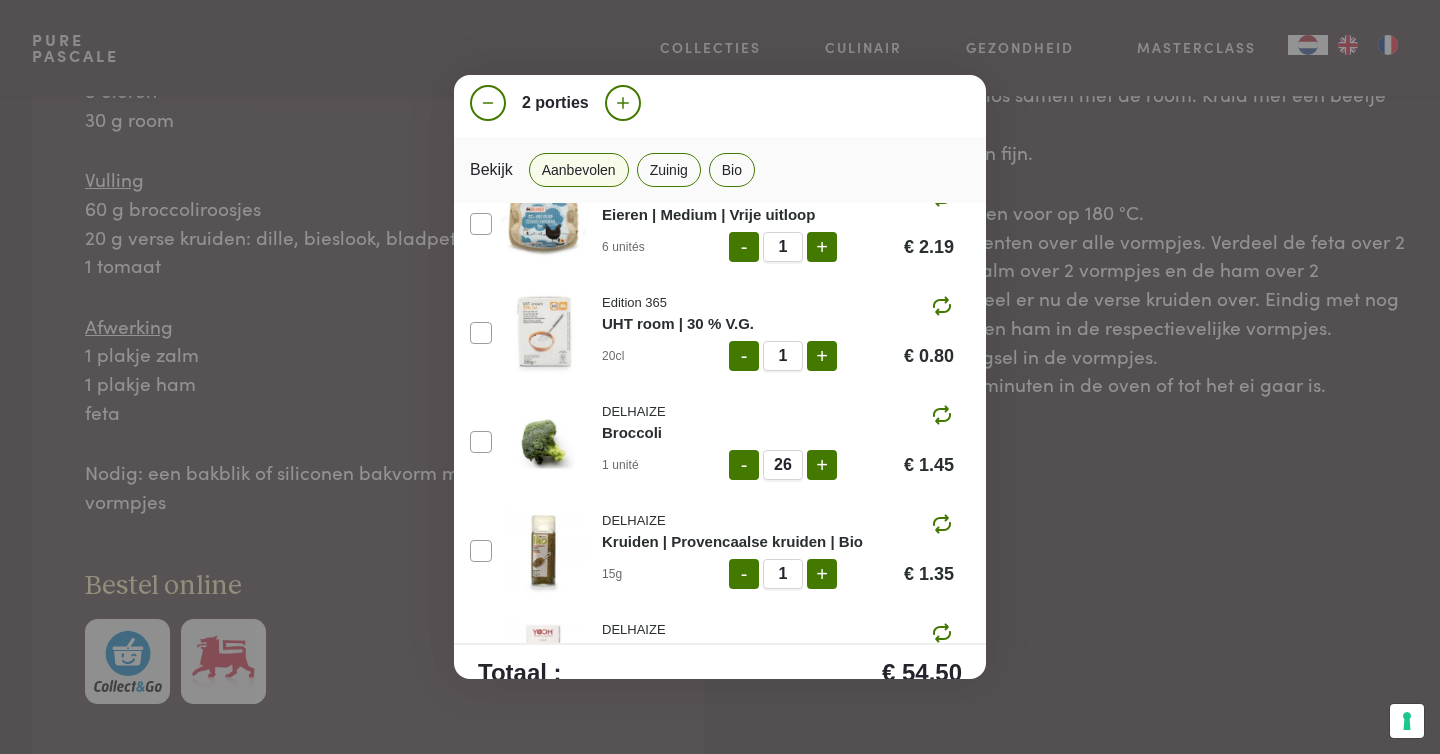 click on "-" 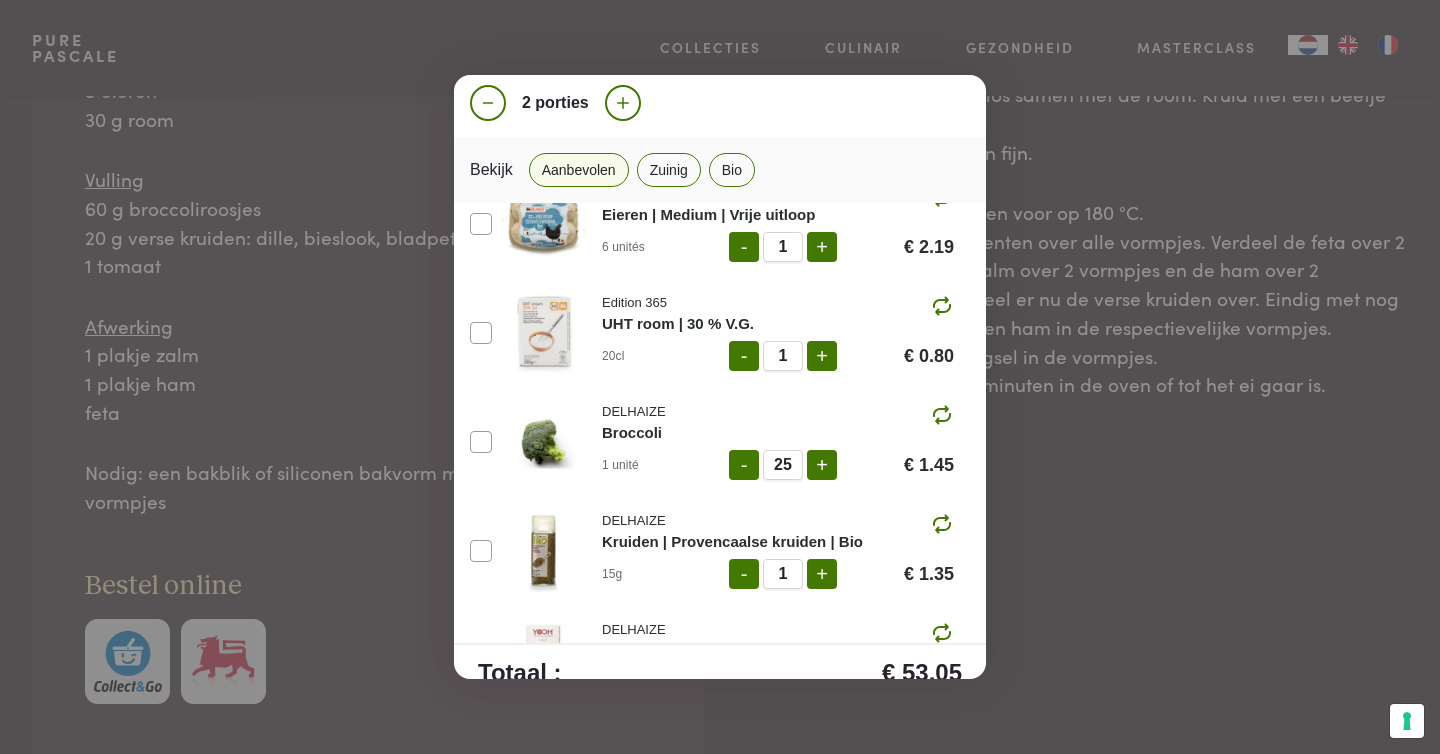 click on "-" 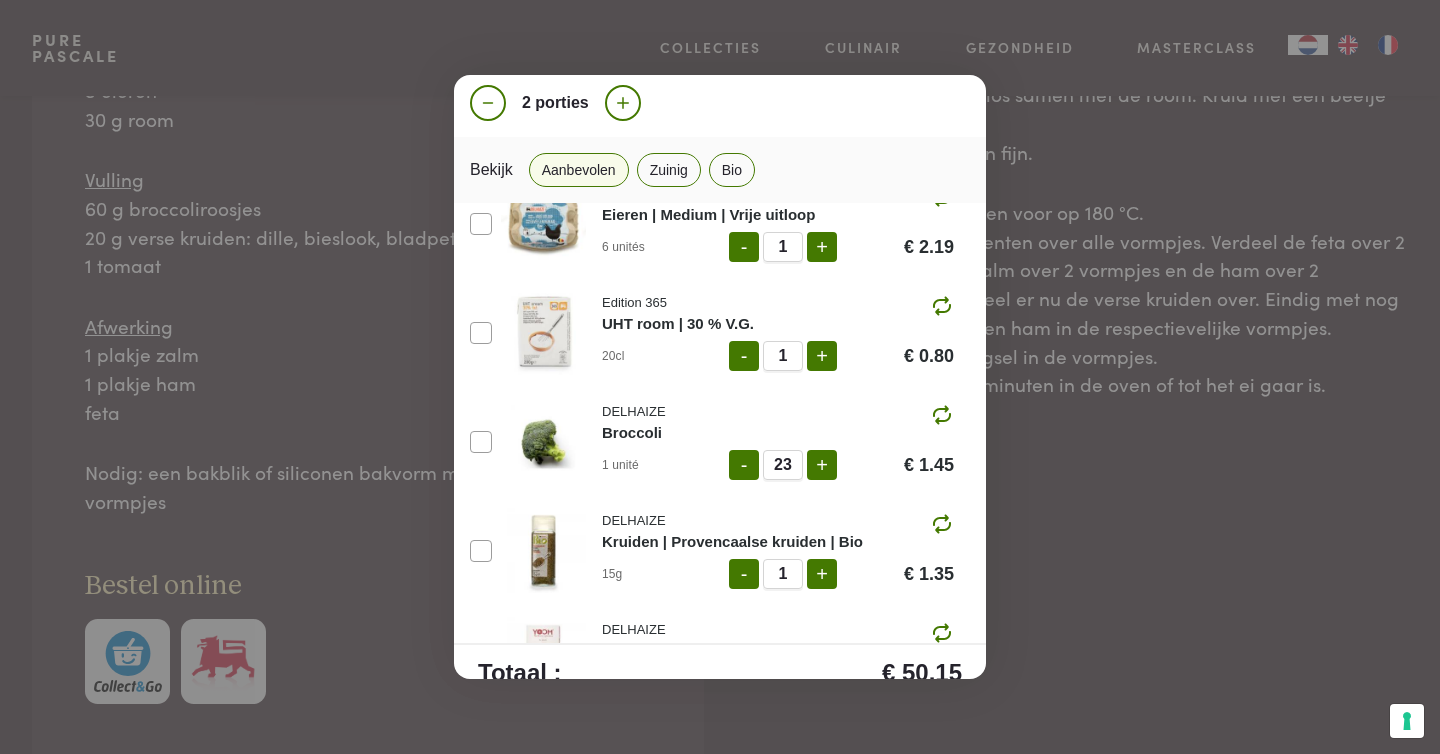 click on "-" 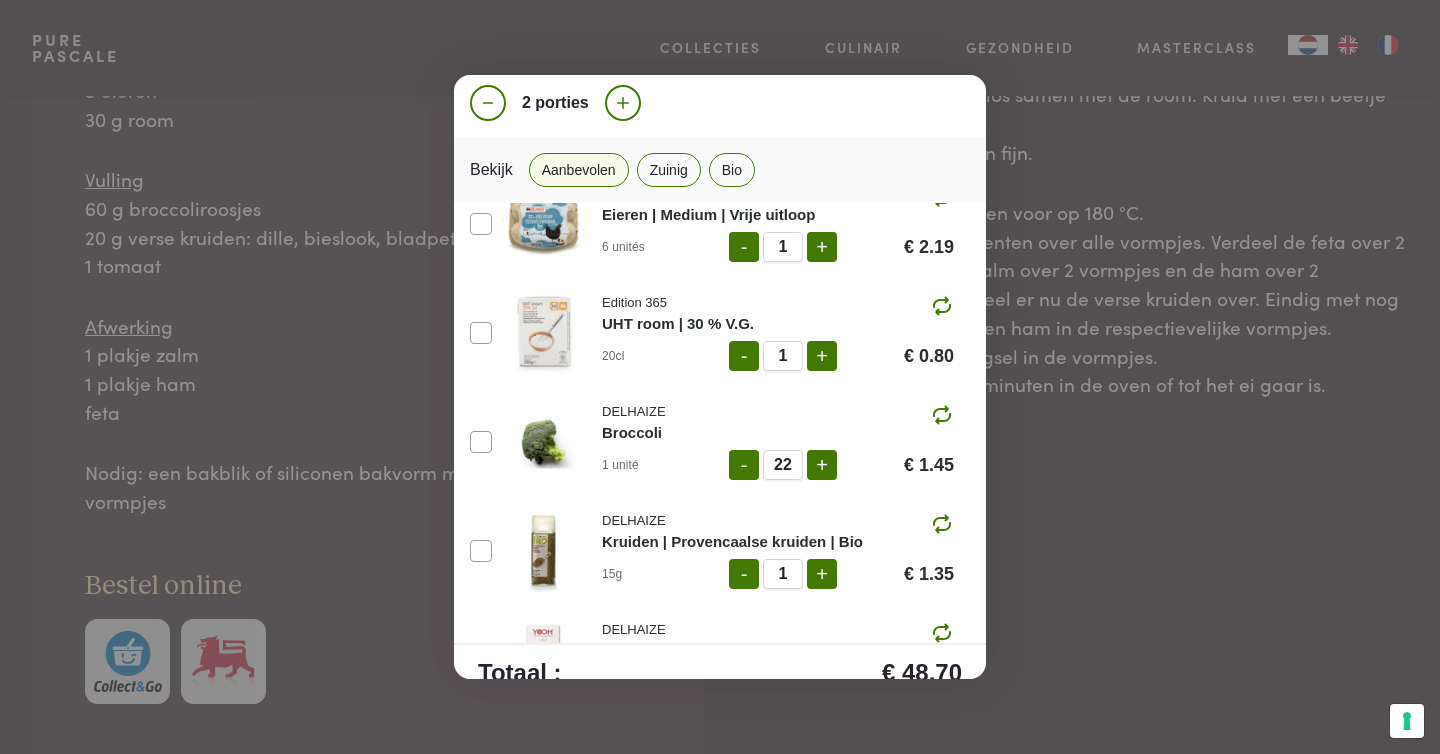 click on "-" 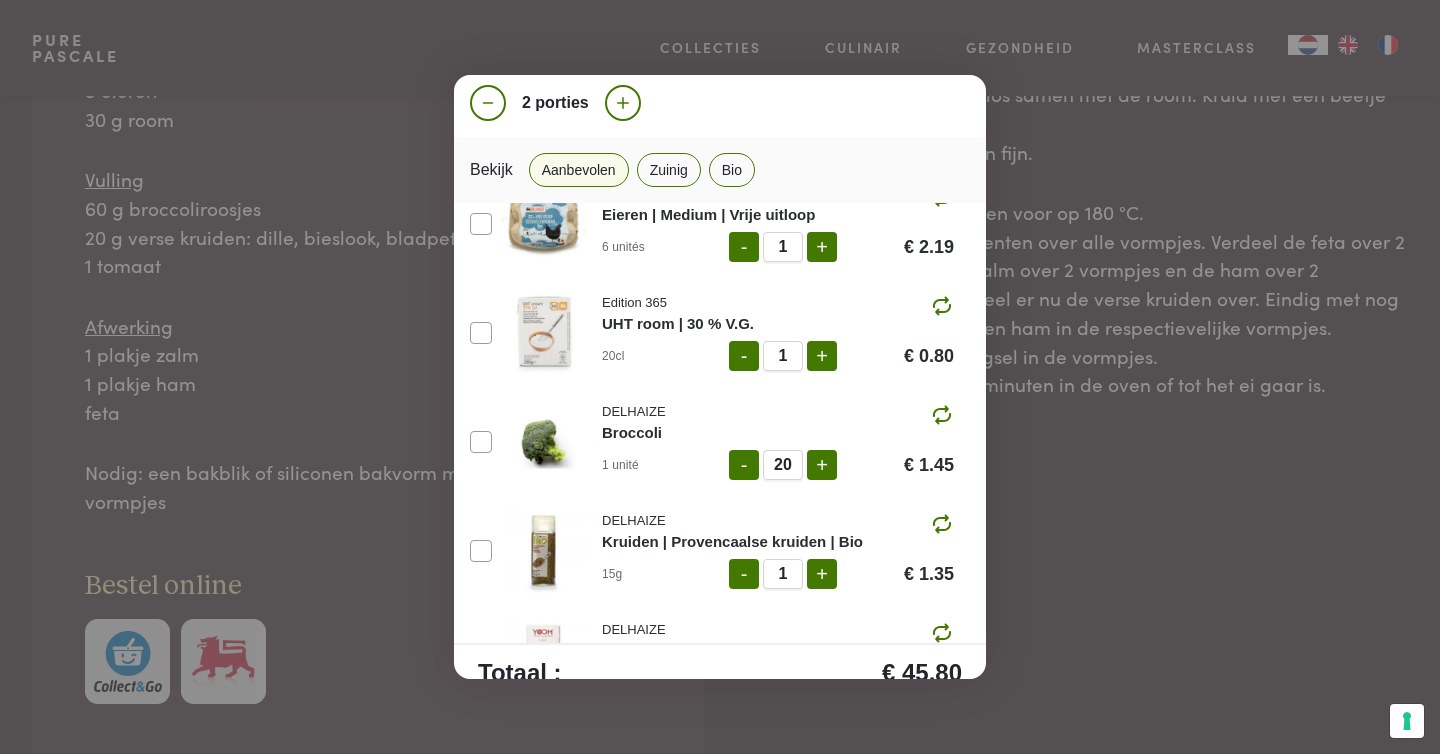 click on "-" 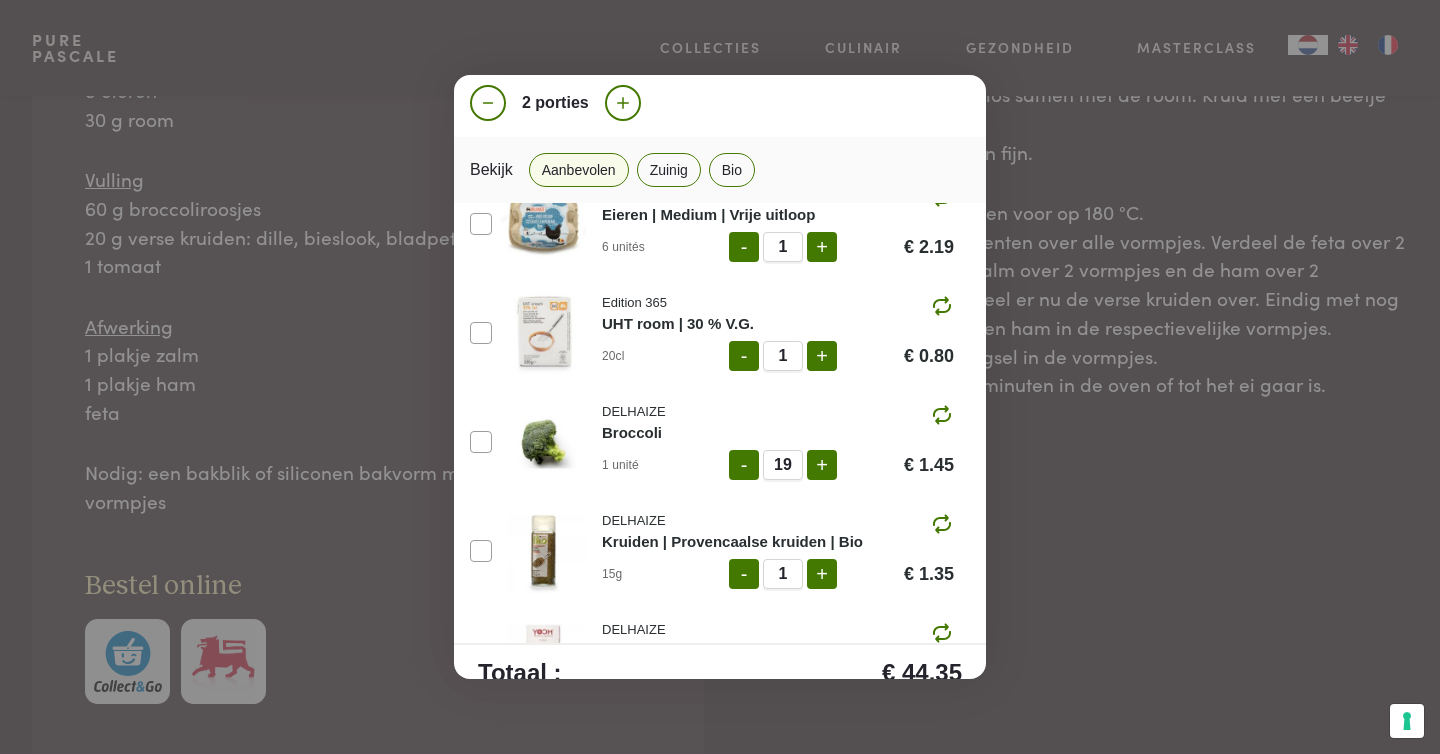 click on "-" 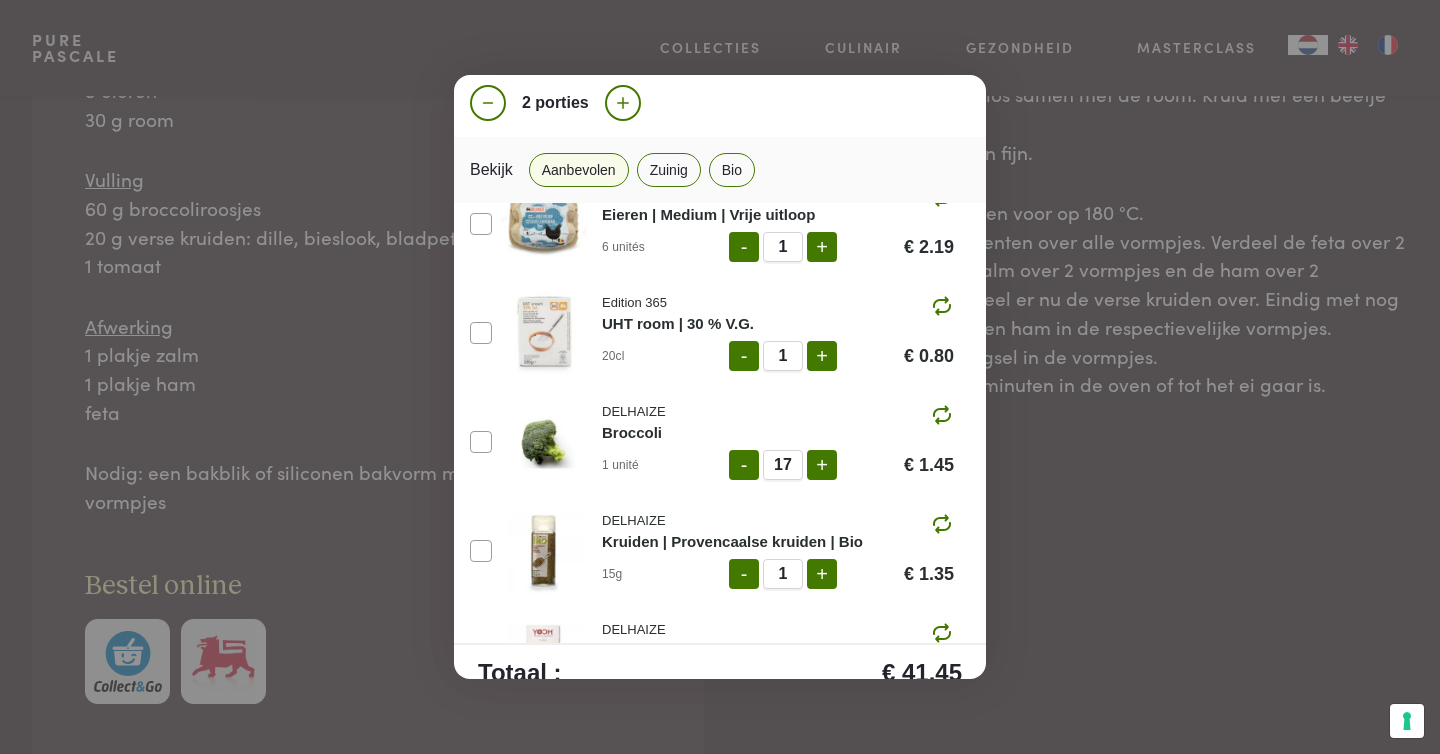 click on "-" 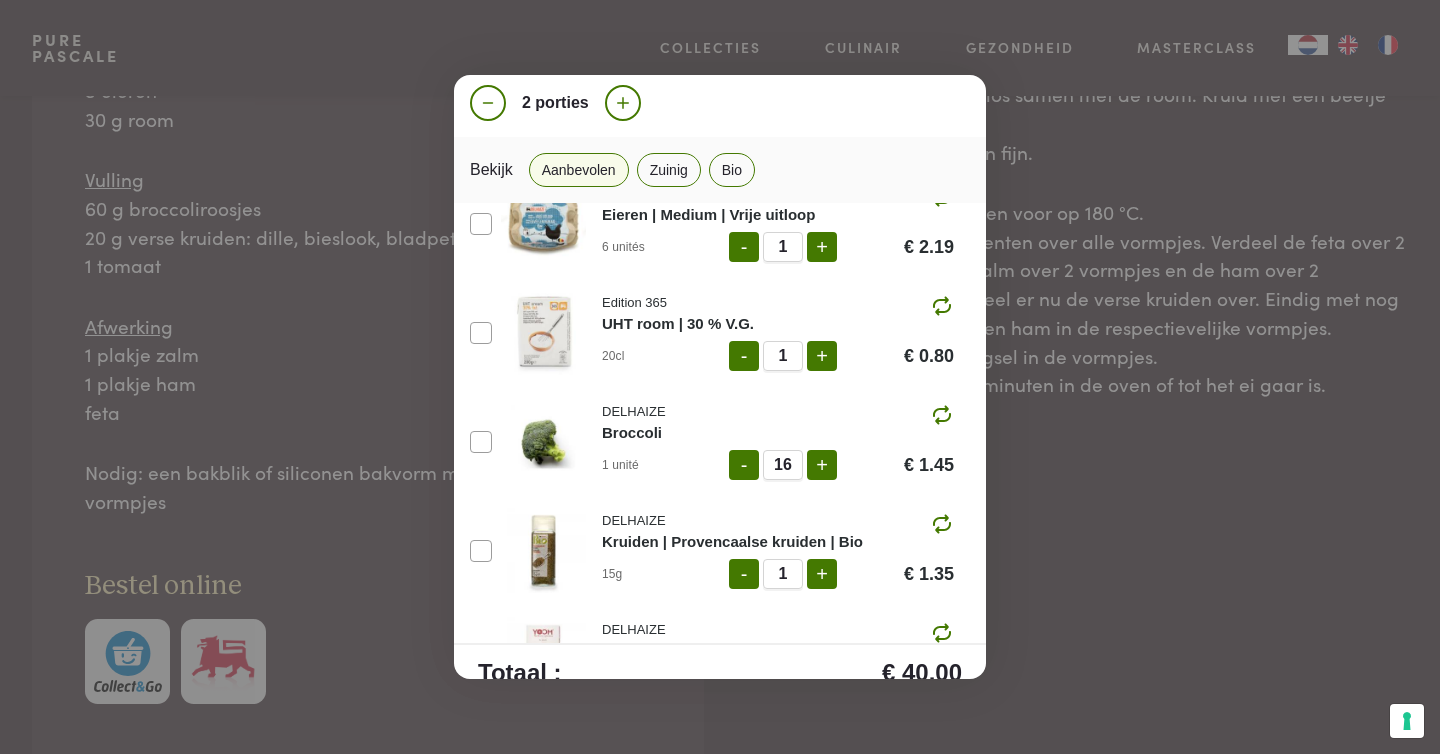 click on "-" 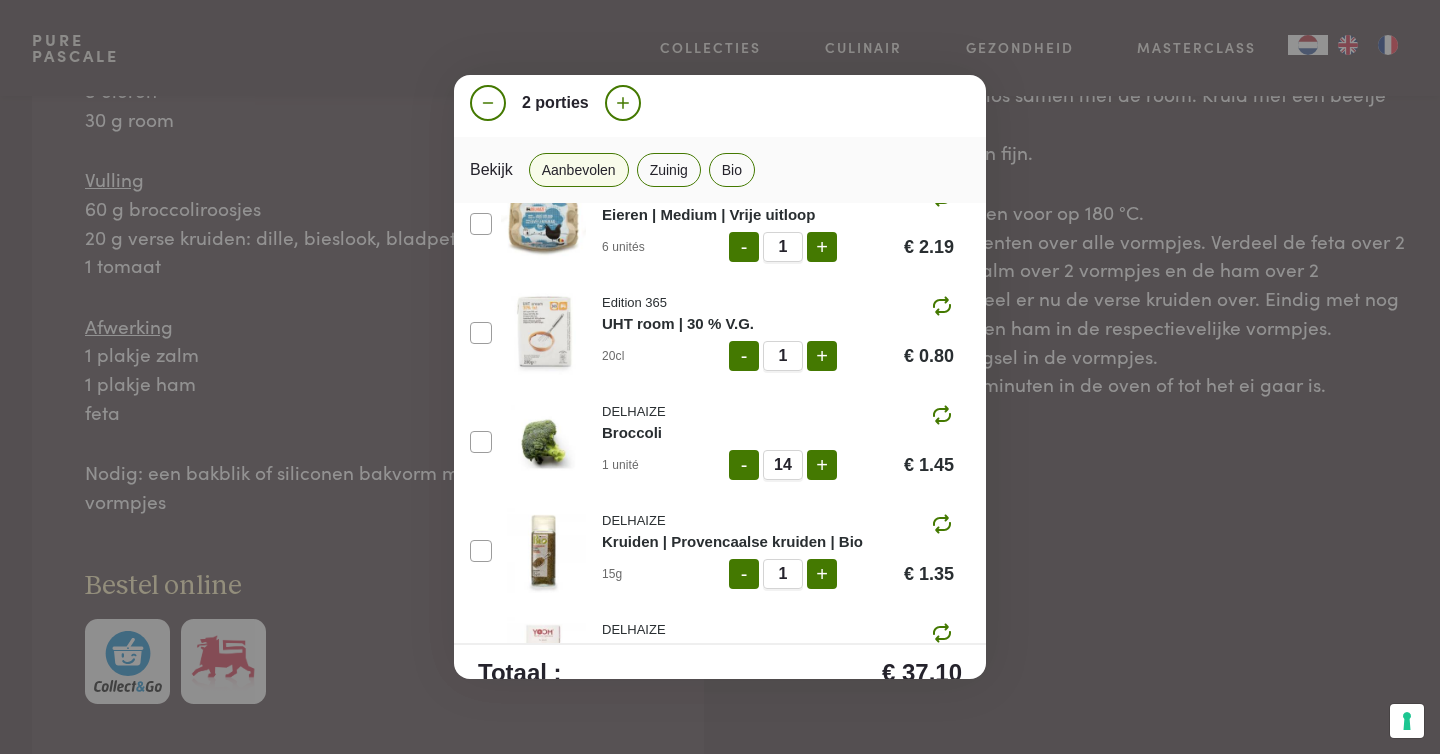click on "-" 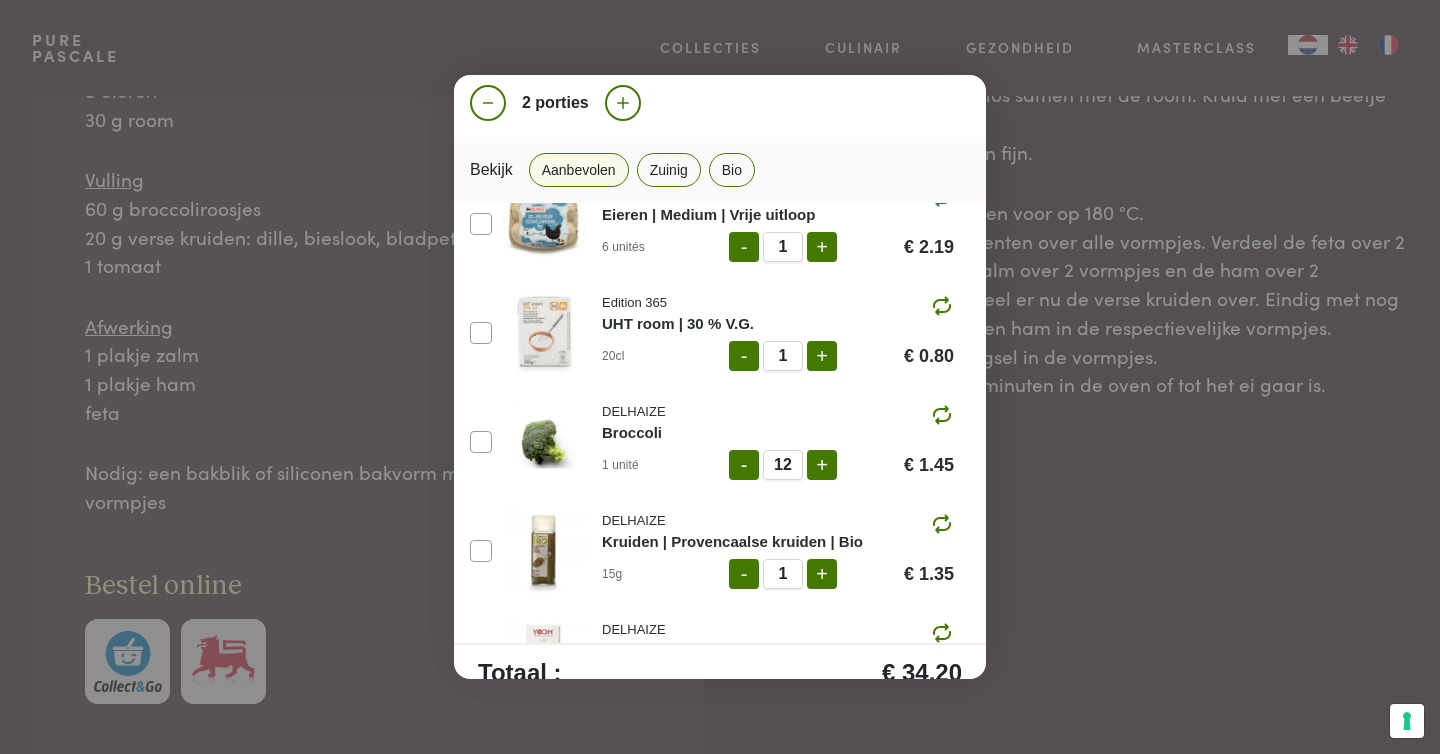 click on "-" 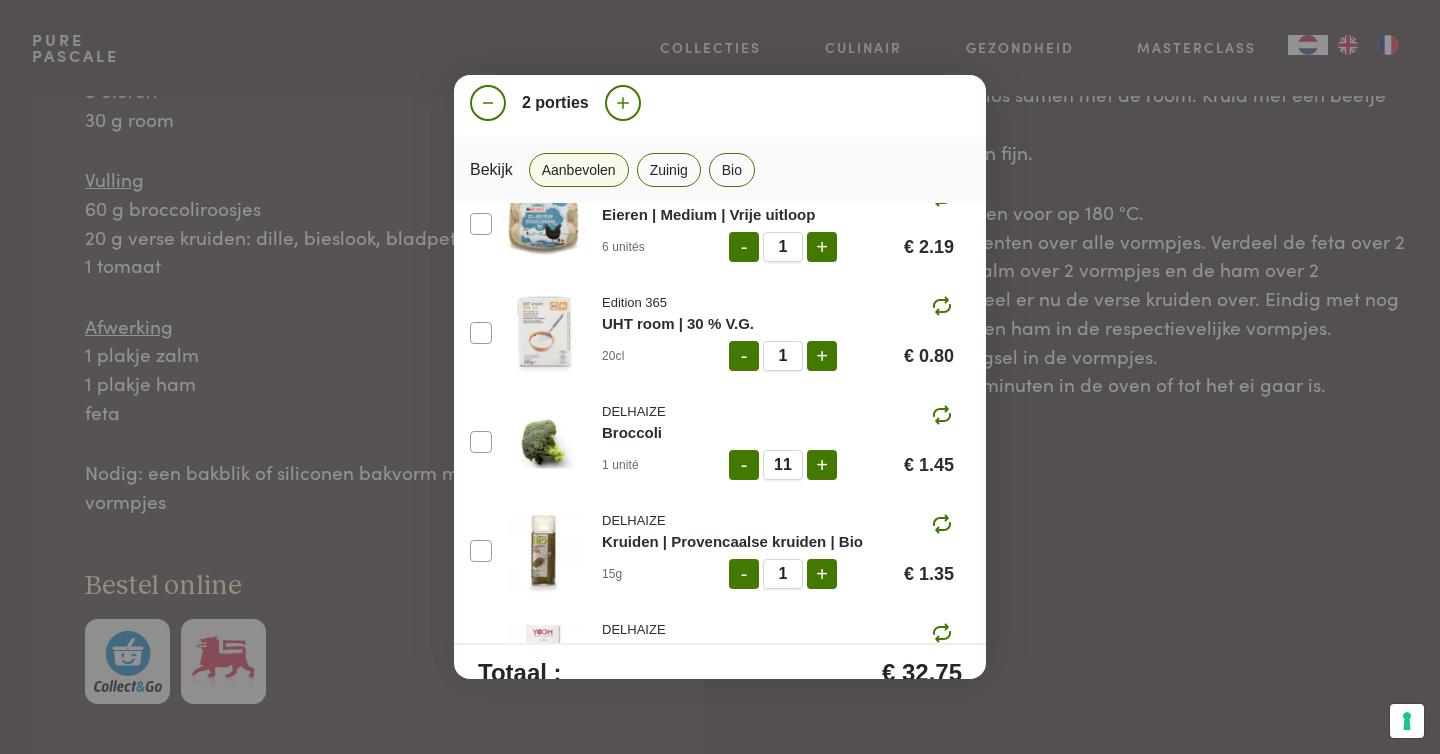 click on "-" 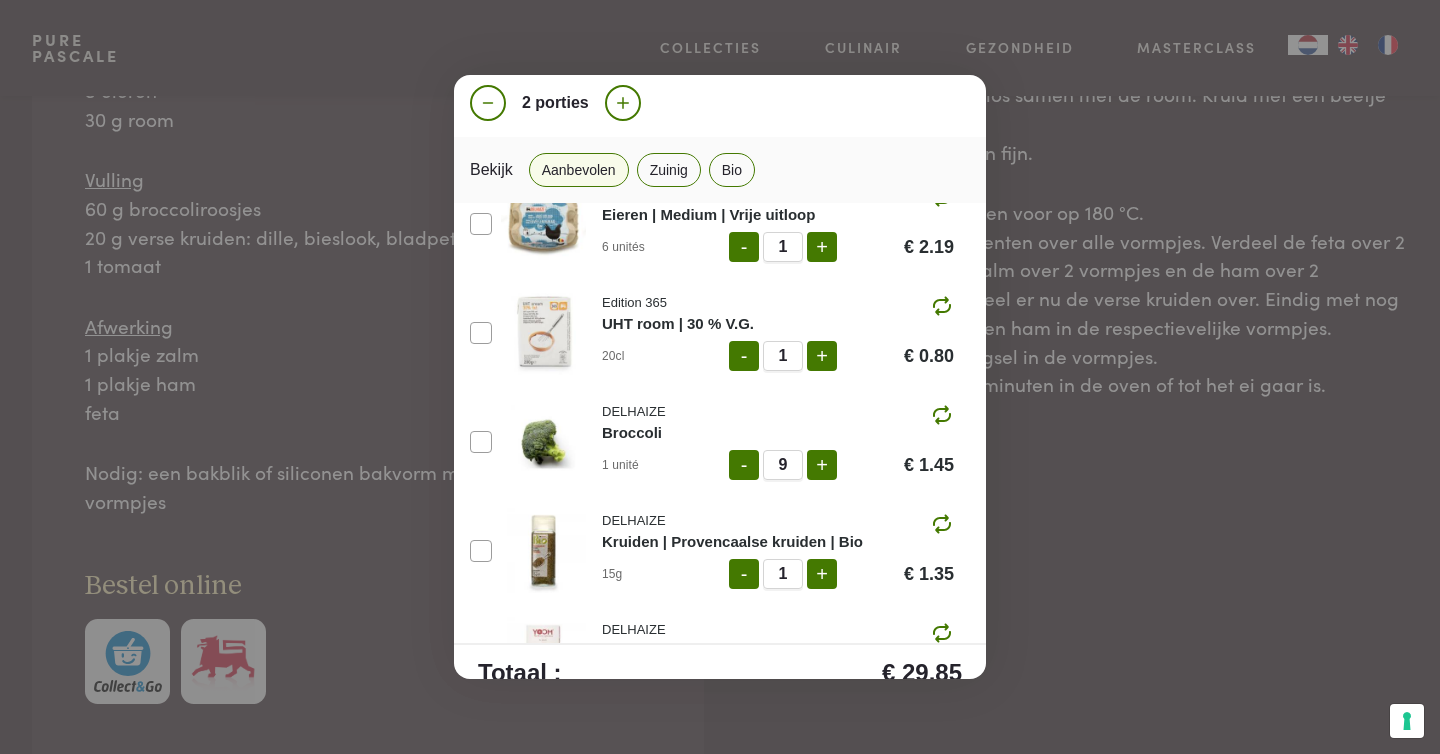 click on "-" 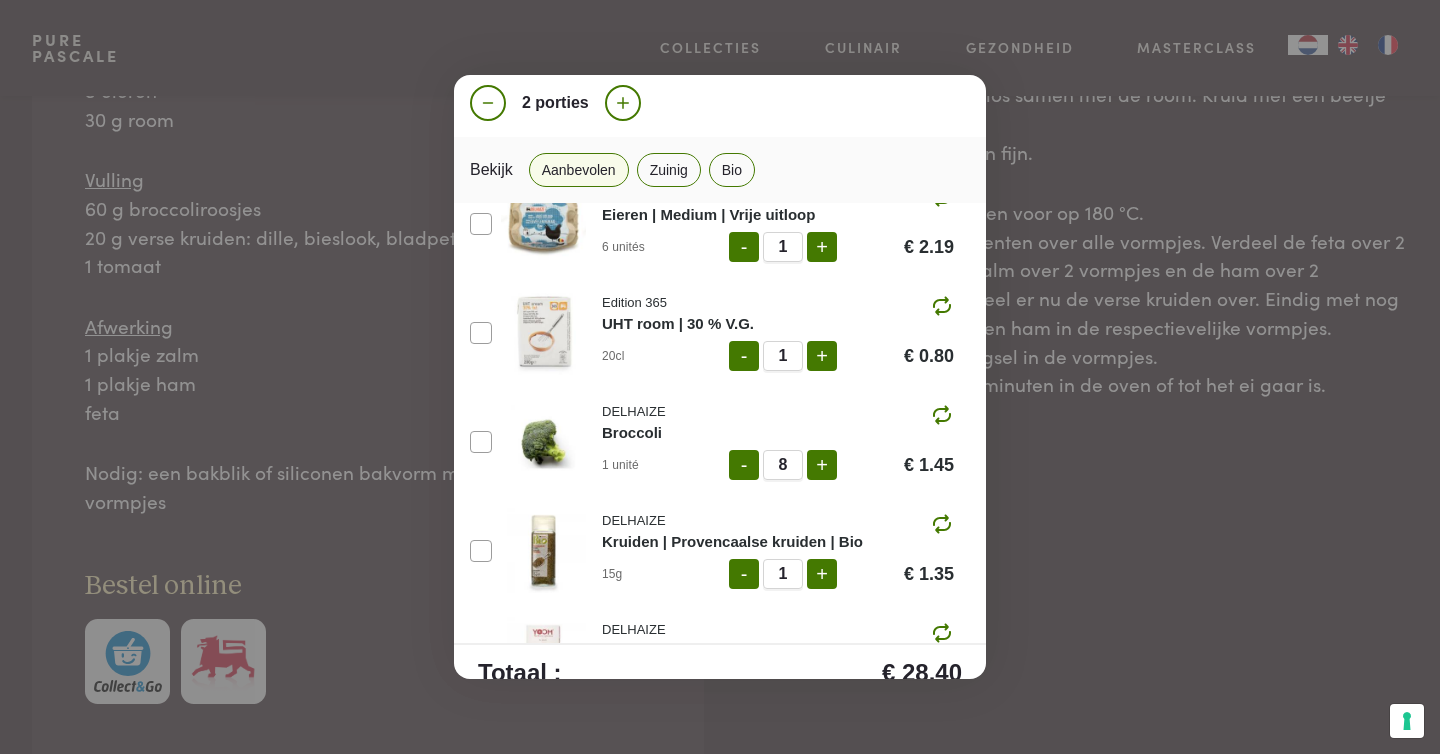 click on "-" 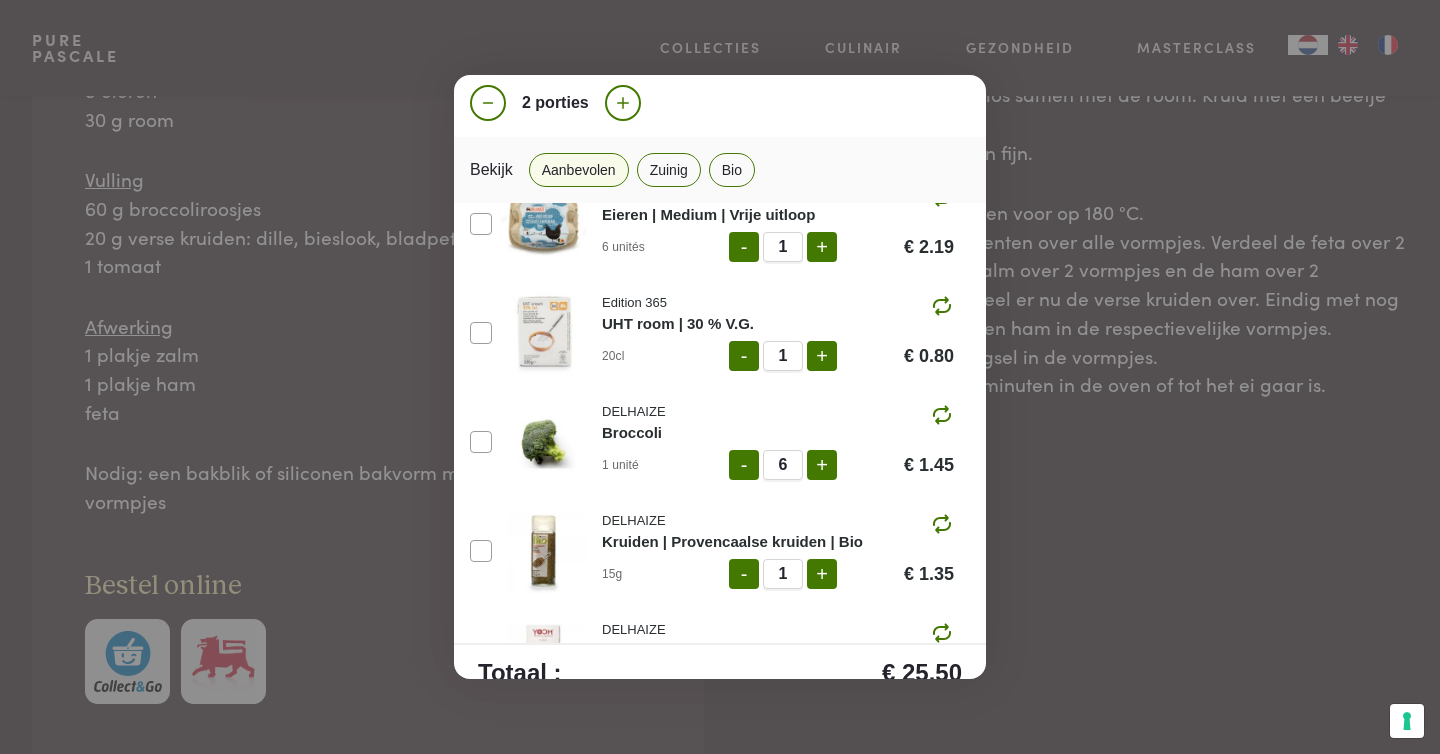 click on "-" 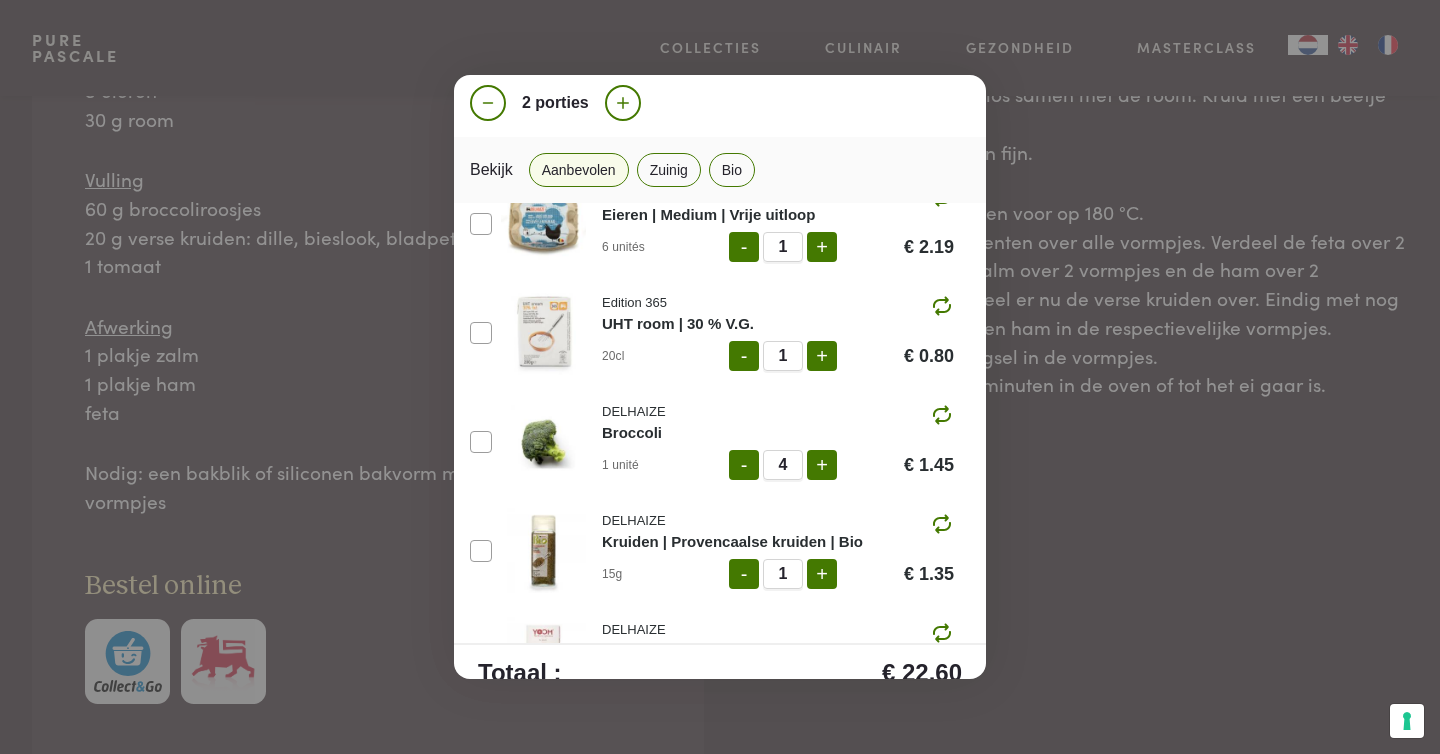 click on "-" 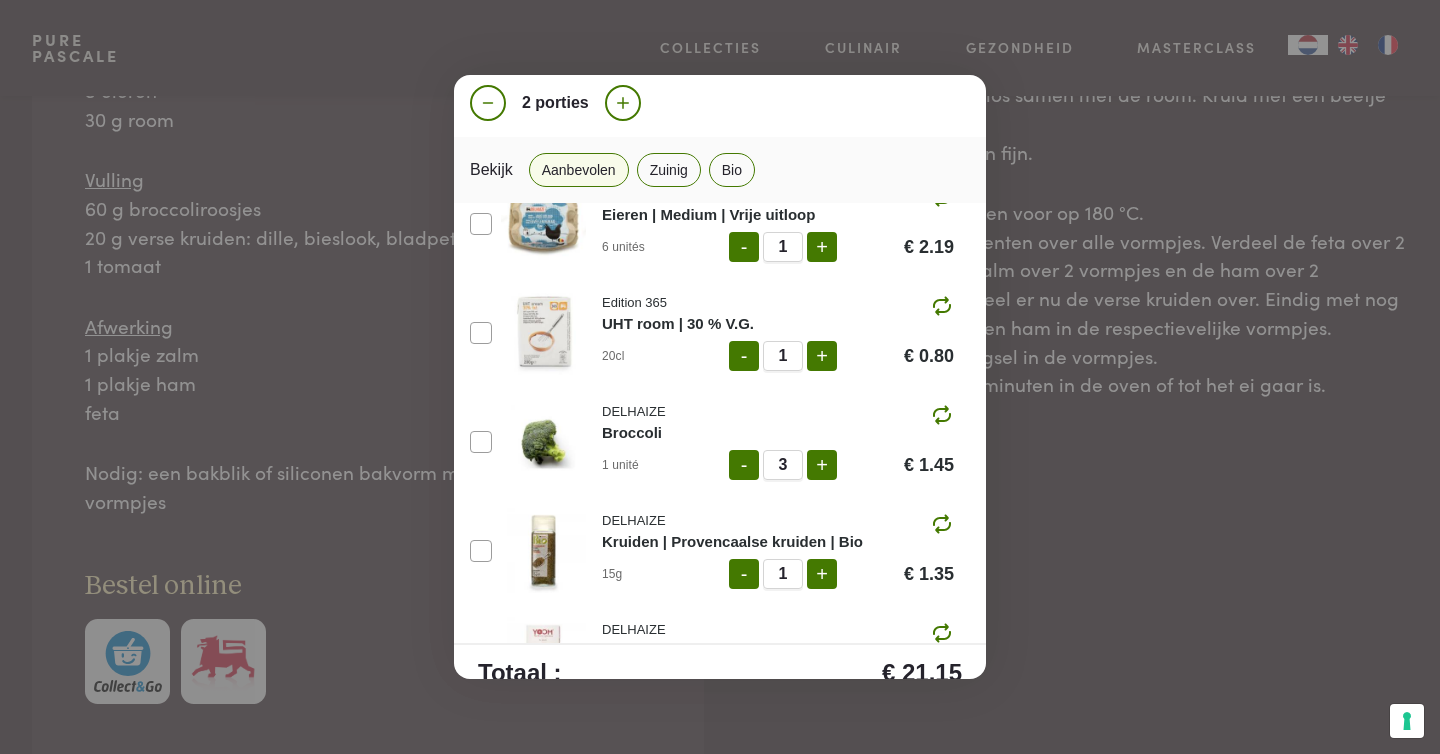 click on "-" 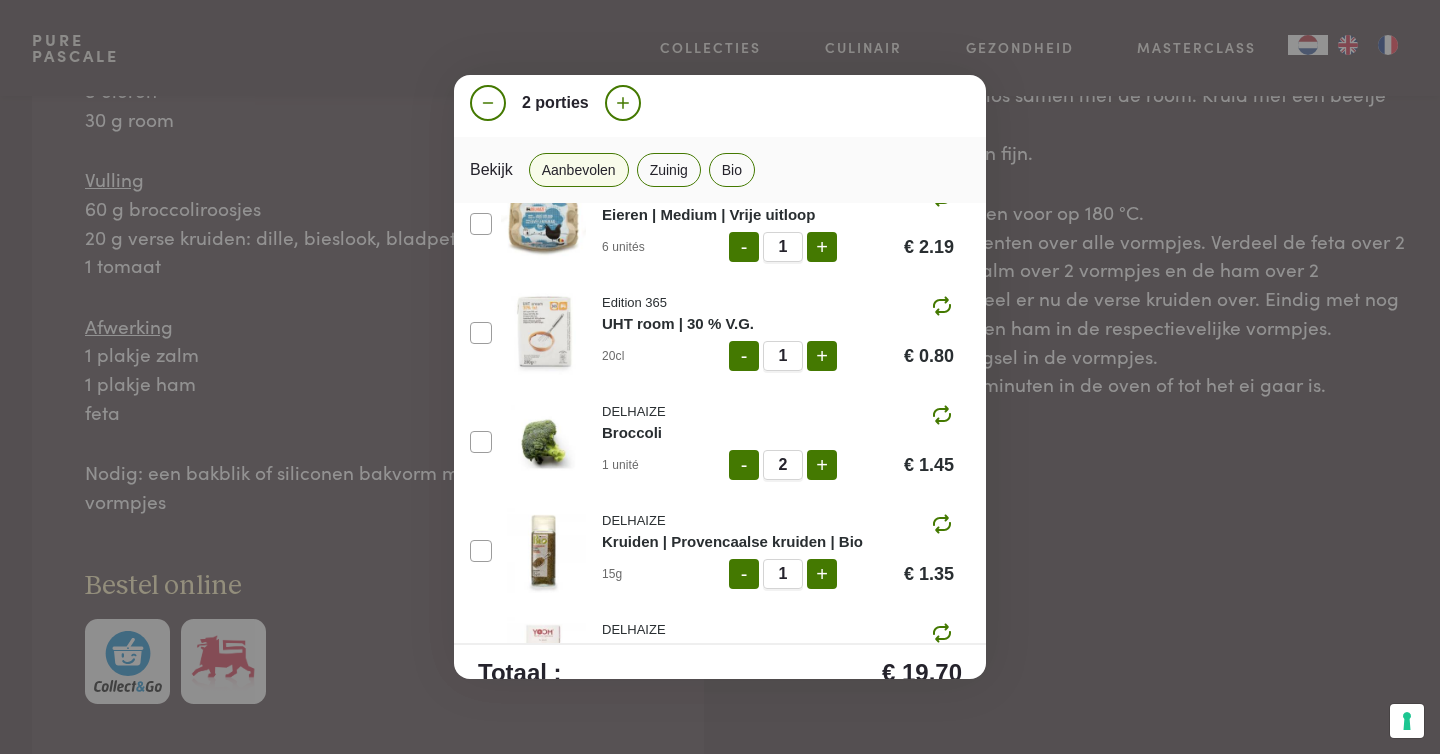 click on "-" 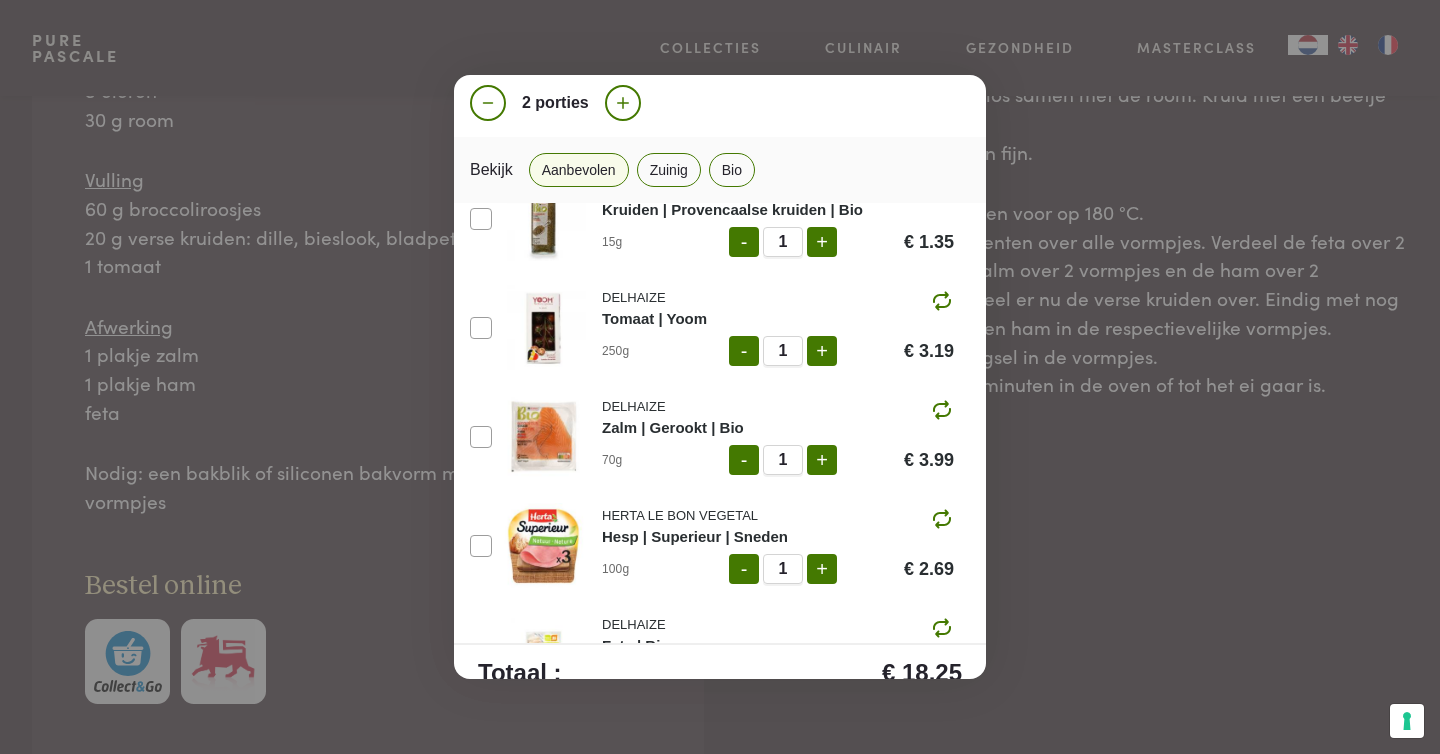 scroll, scrollTop: 432, scrollLeft: 0, axis: vertical 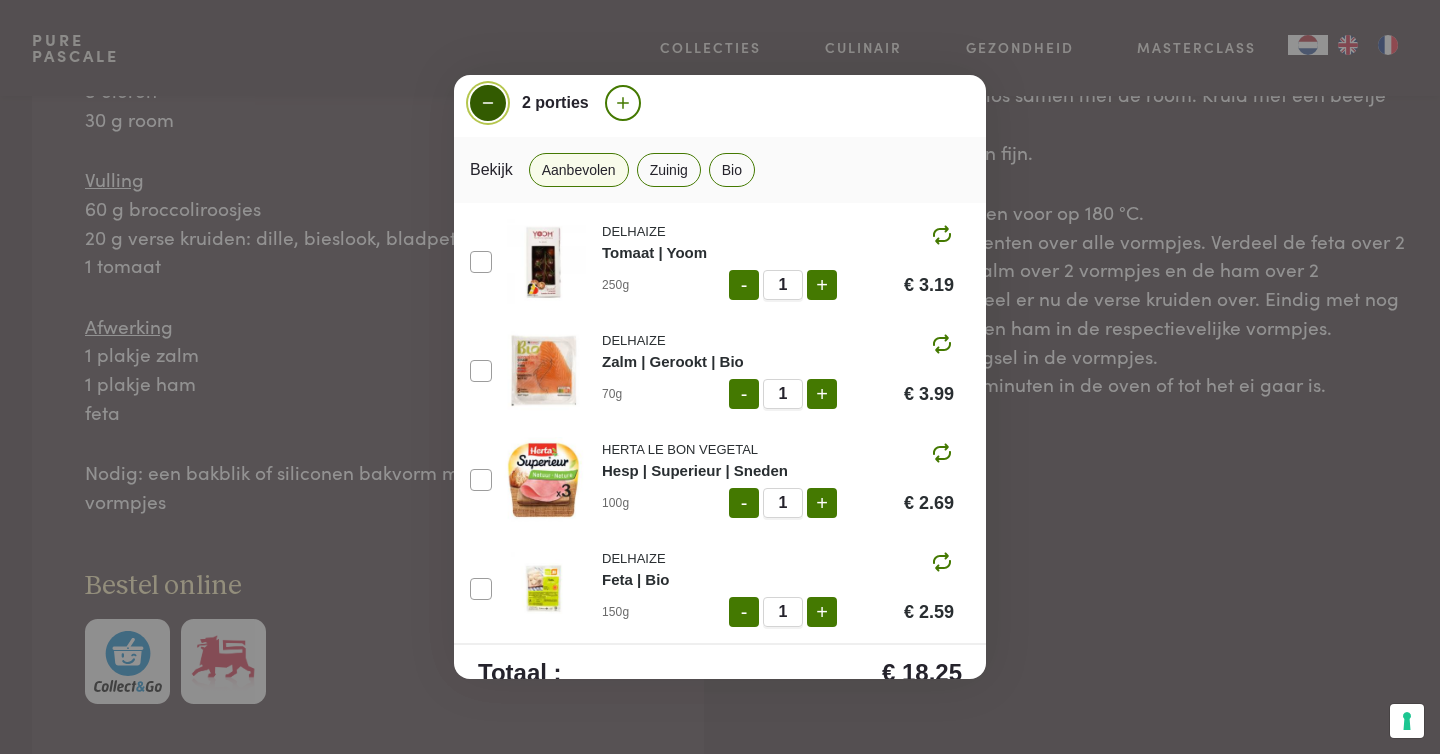 click 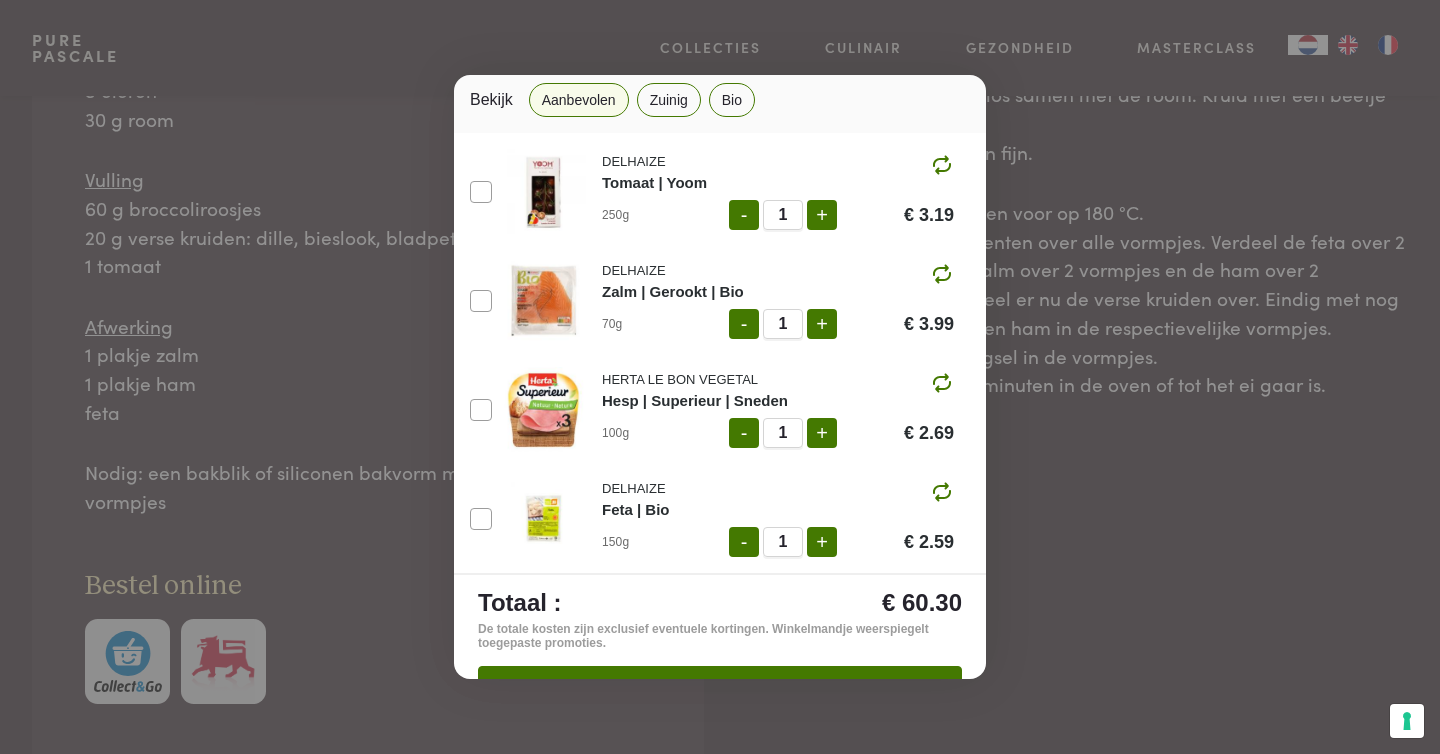 scroll, scrollTop: 185, scrollLeft: 0, axis: vertical 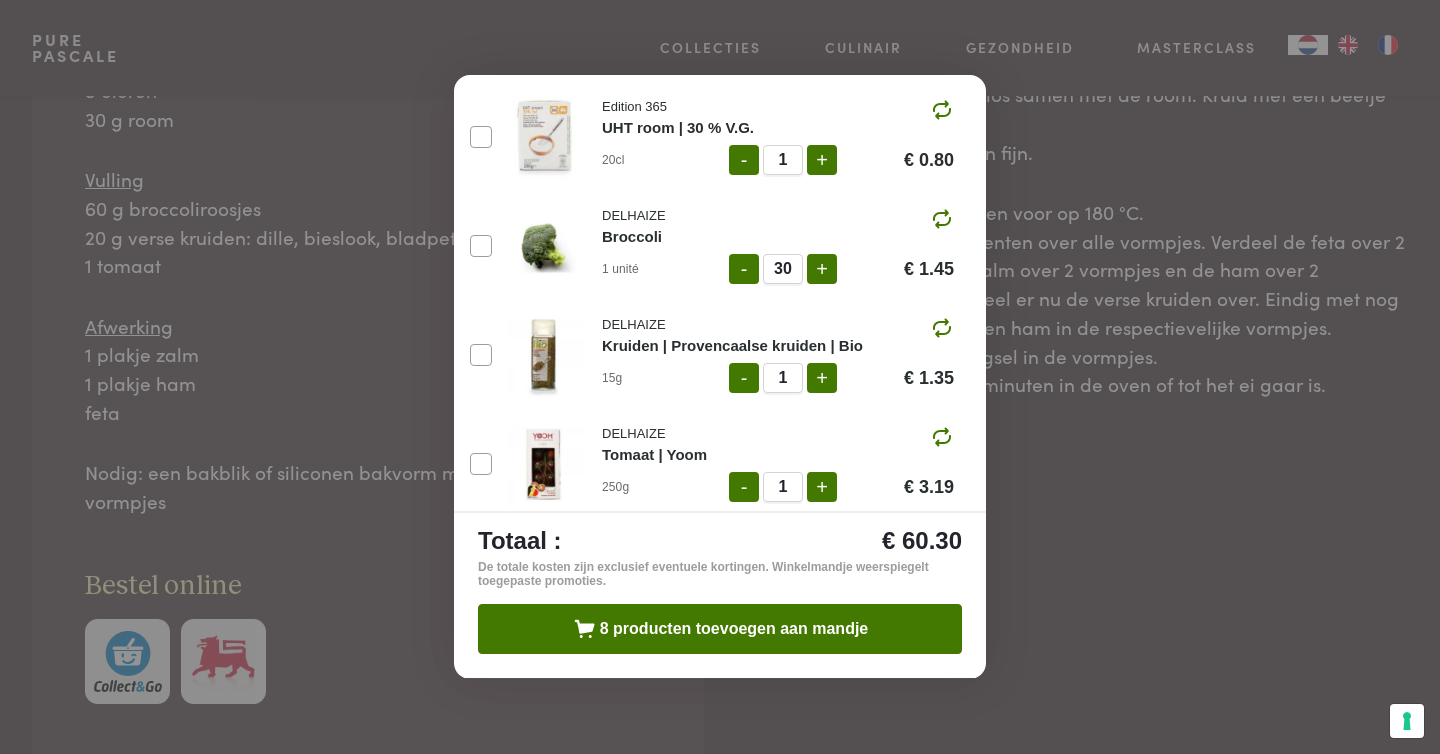 click on "Ingrediënten toevoegen aan je winkelmandje 1 porties Bekijk Aanbevolen Zuinig Bio DELHAIZE Eieren | Medium | Vrije uitloop 6 unités - 1 + € 2.19 Edition 365 UHT room | 30 % V.G. 20cl - 1 + € 0.80 DELHAIZE Broccoli 1 unité - 30 + € 1.45 DELHAIZE Kruiden | Provencaalse kruiden | Bio 15g - 1 + € 1.35 DELHAIZE Tomaat | Yoom 250g - 1 + € 3.19 DELHAIZE Zalm | Gerookt | Bio 70g - 1 + € 3.99 HERTA LE BON VEGETAL Hesp | Superieur | Sneden 100g - 1 + € 2.69 DELHAIZE Feta | Bio 150g - 1 + € 2.59 Totaal : € 60.30 De totale kosten zijn exclusief eventuele kortingen. Winkelmandje weerspiegelt toegepaste promoties. 8 producten toevoegen aan mandje" at bounding box center (720, 377) 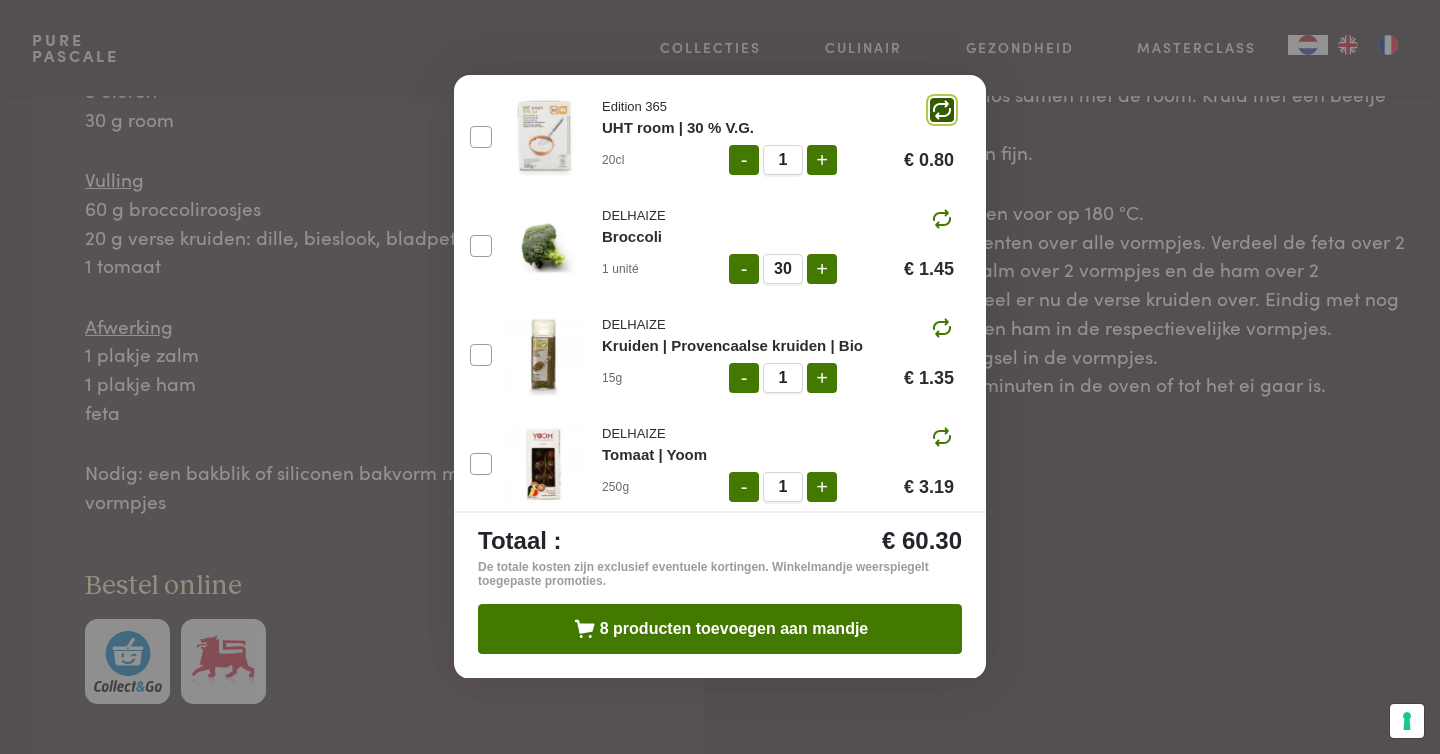 click 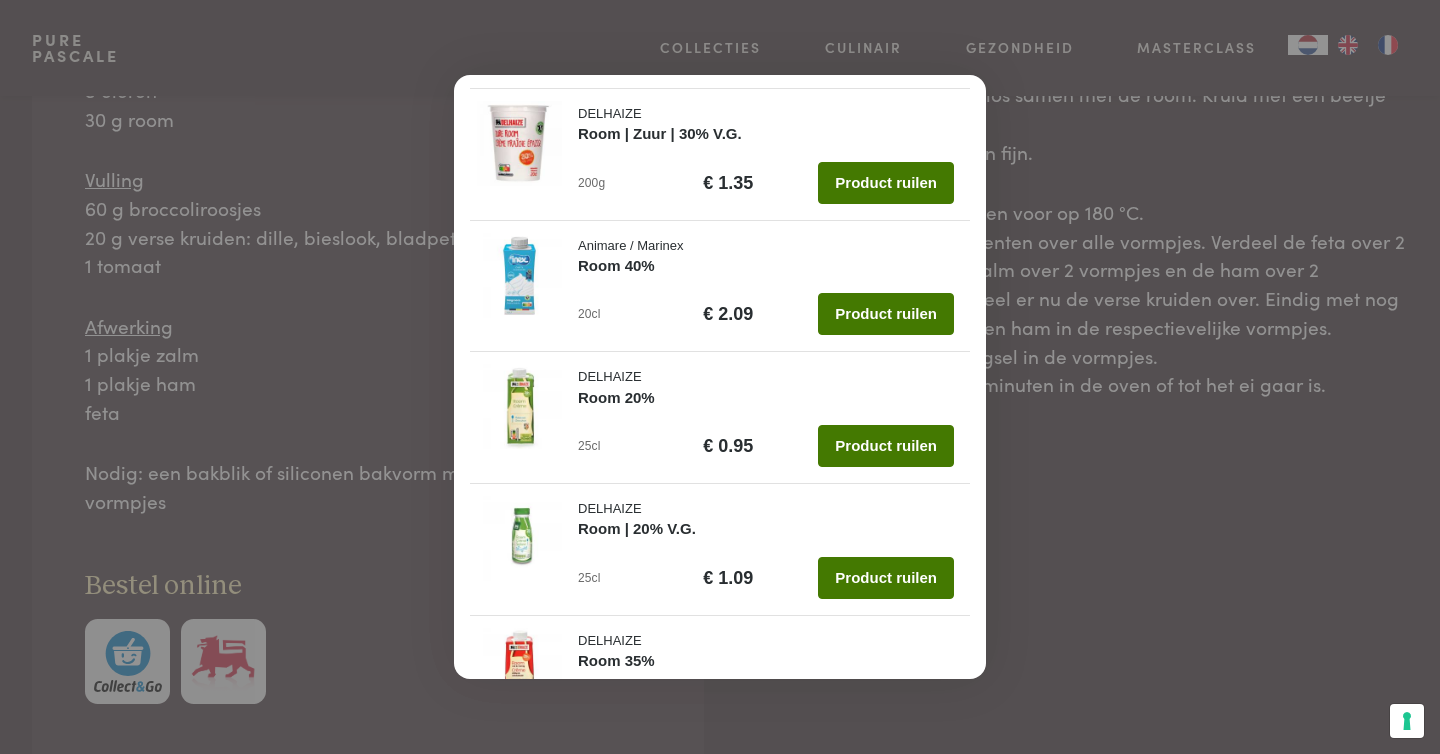 scroll, scrollTop: 0, scrollLeft: 0, axis: both 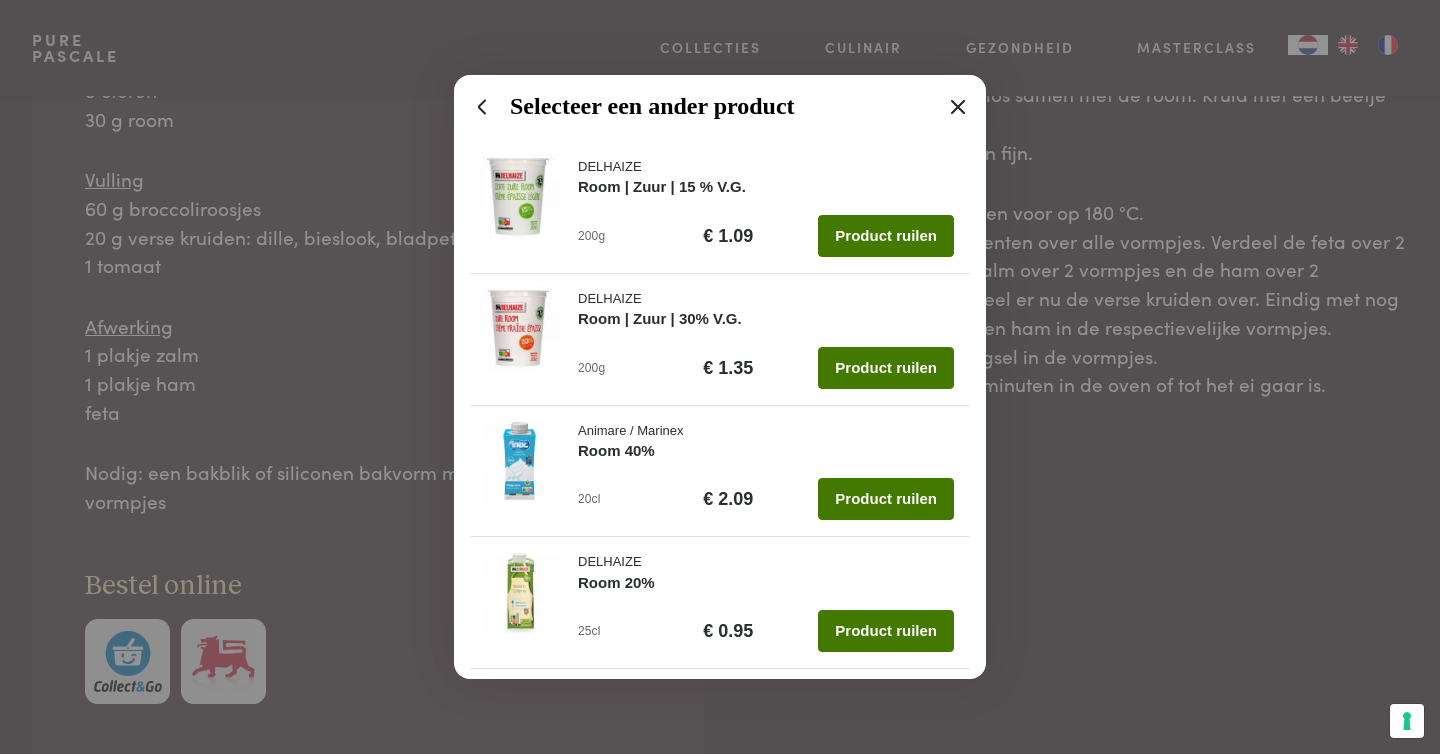 click on "Selecteer een ander product" 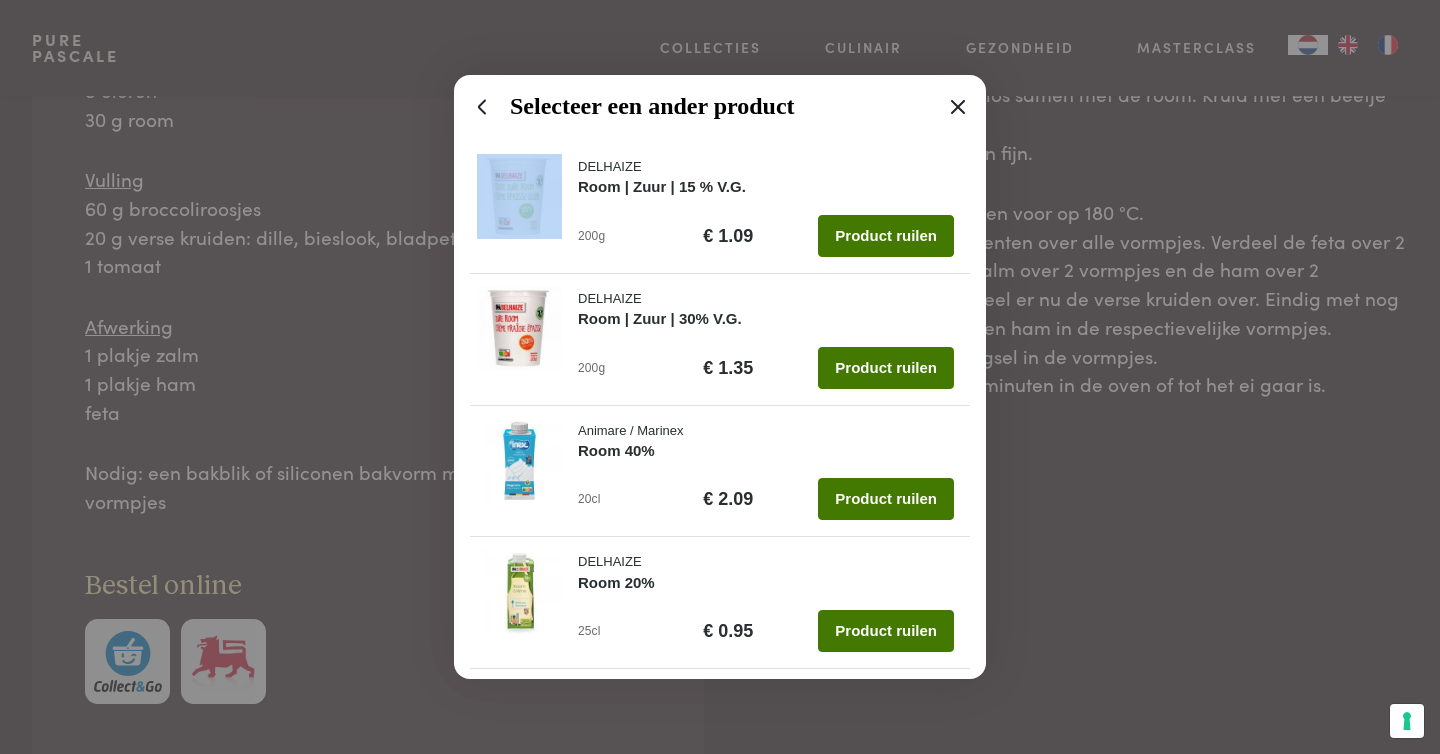 click 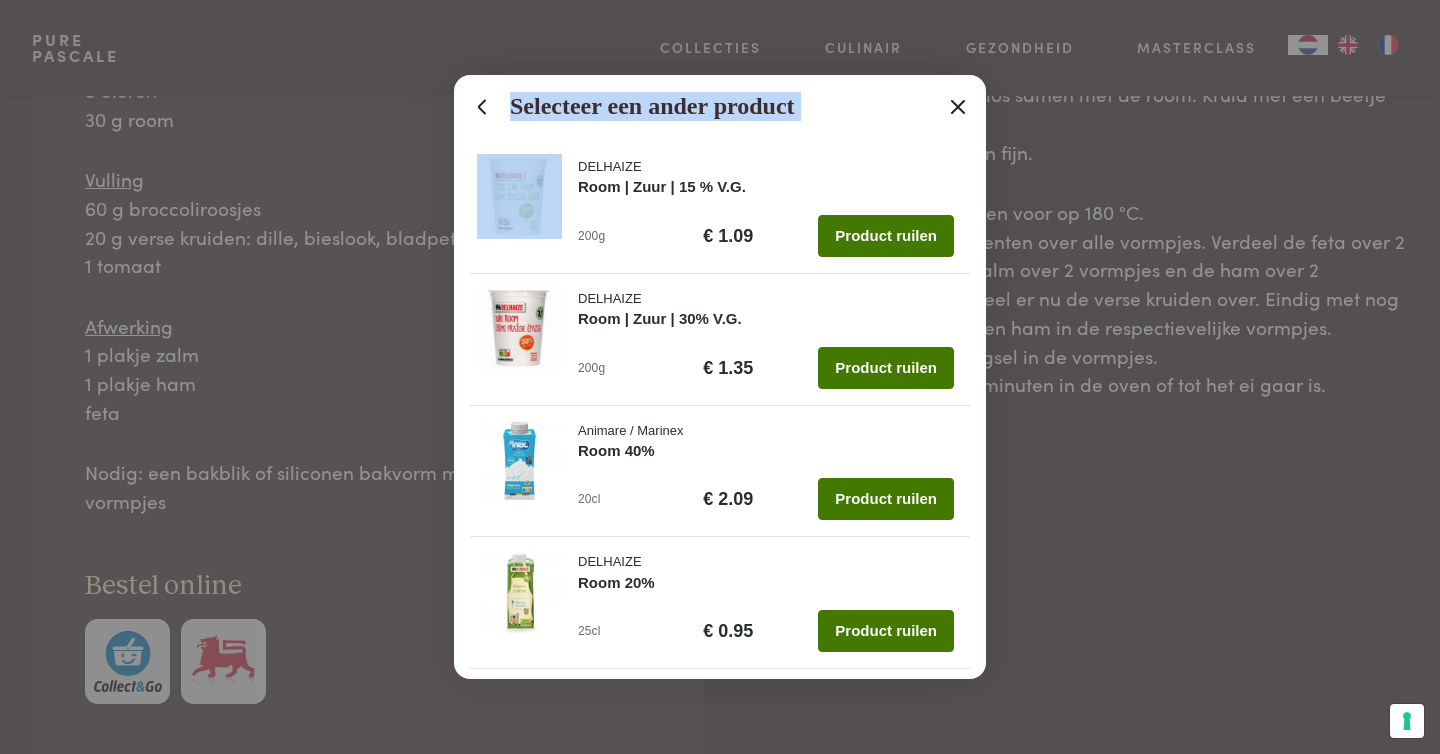 click 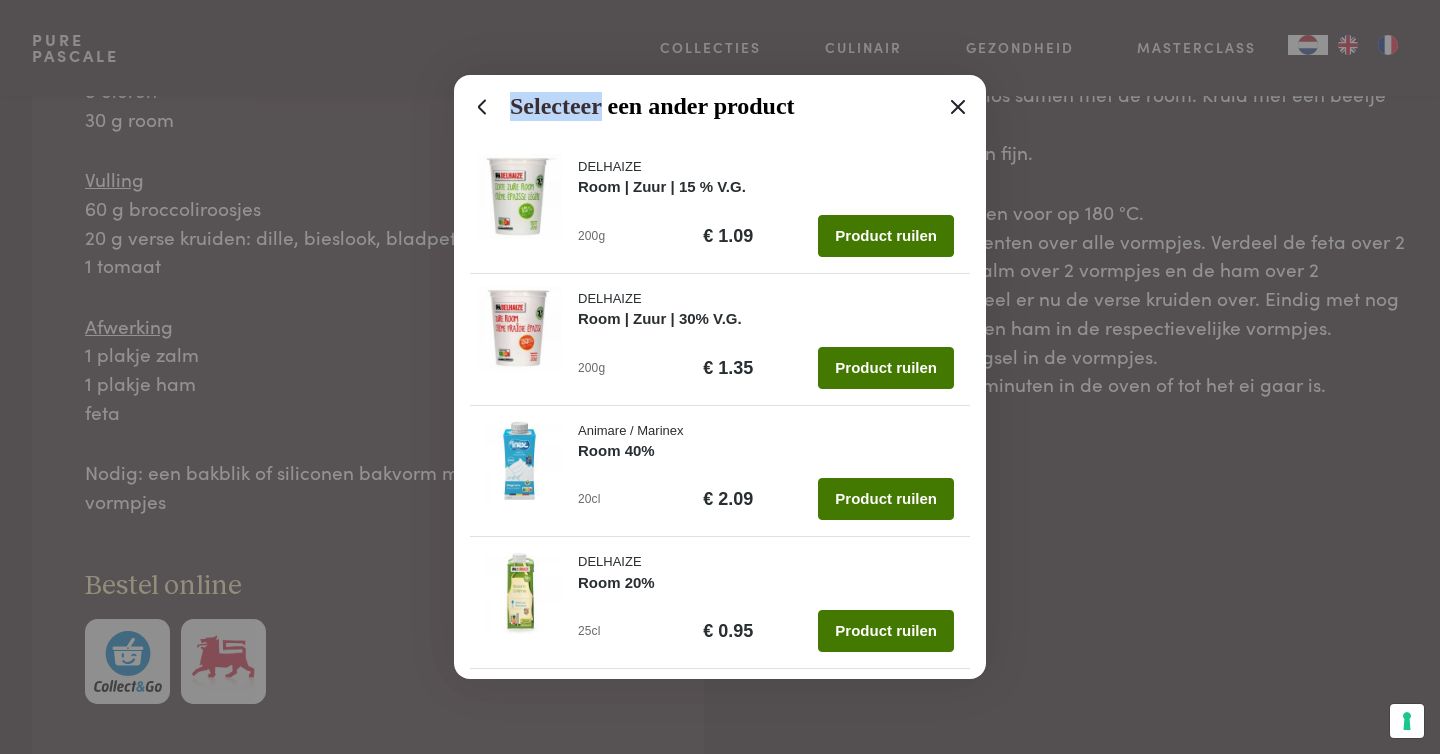 click on "Selecteer een ander product DELHAIZE Room | Zuur | 15 % V.G. 200g € 1.09 Product ruilen DELHAIZE Room | Zuur | 30% V.G. 200g € 1.35 Product ruilen Animare / Marinex Room 40% 20cl € 2.09 Product ruilen DELHAIZE Room 20% 25cl € 0.95 Product ruilen DELHAIZE Room | 20% V.G. 25cl € 1.09 Product ruilen DELHAIZE Room 35% 25cl € 1.25 Product ruilen" at bounding box center [720, 377] 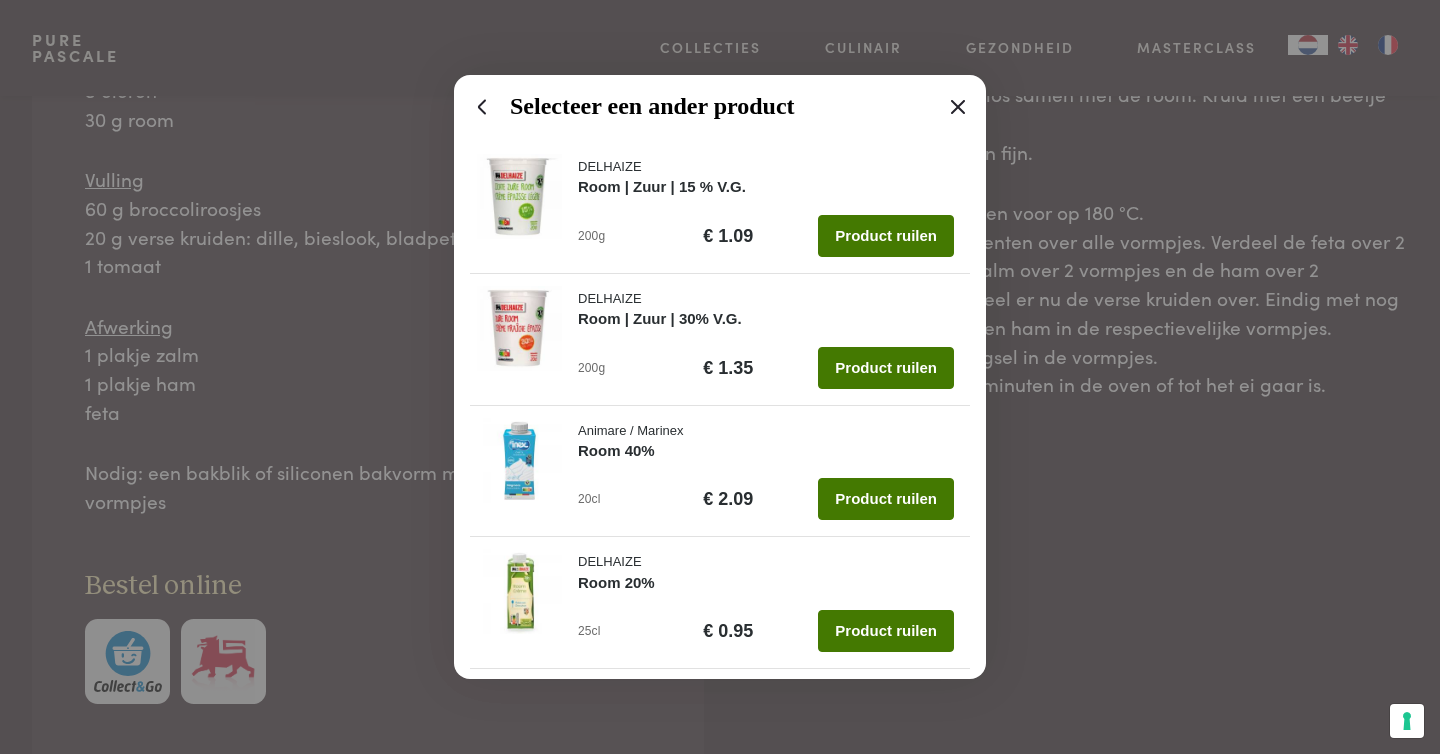 click 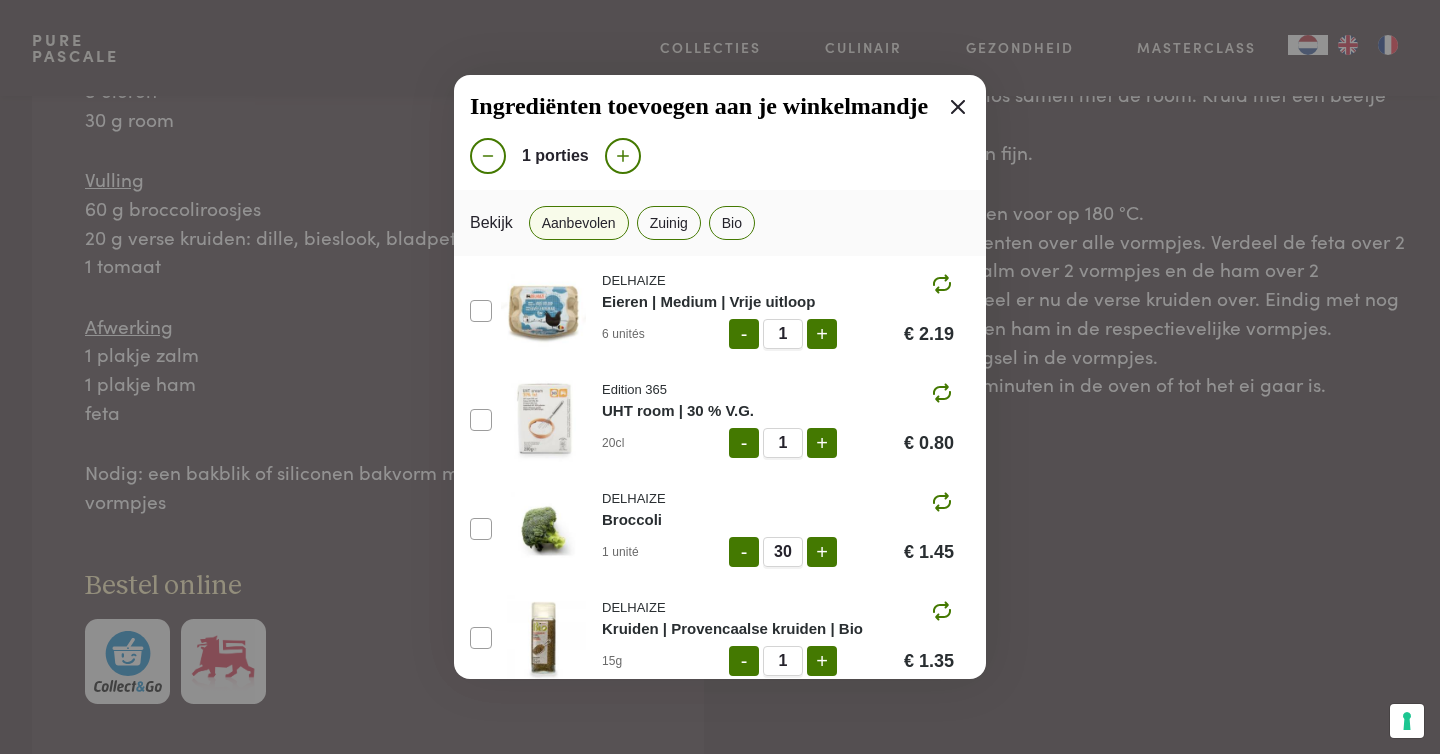 click 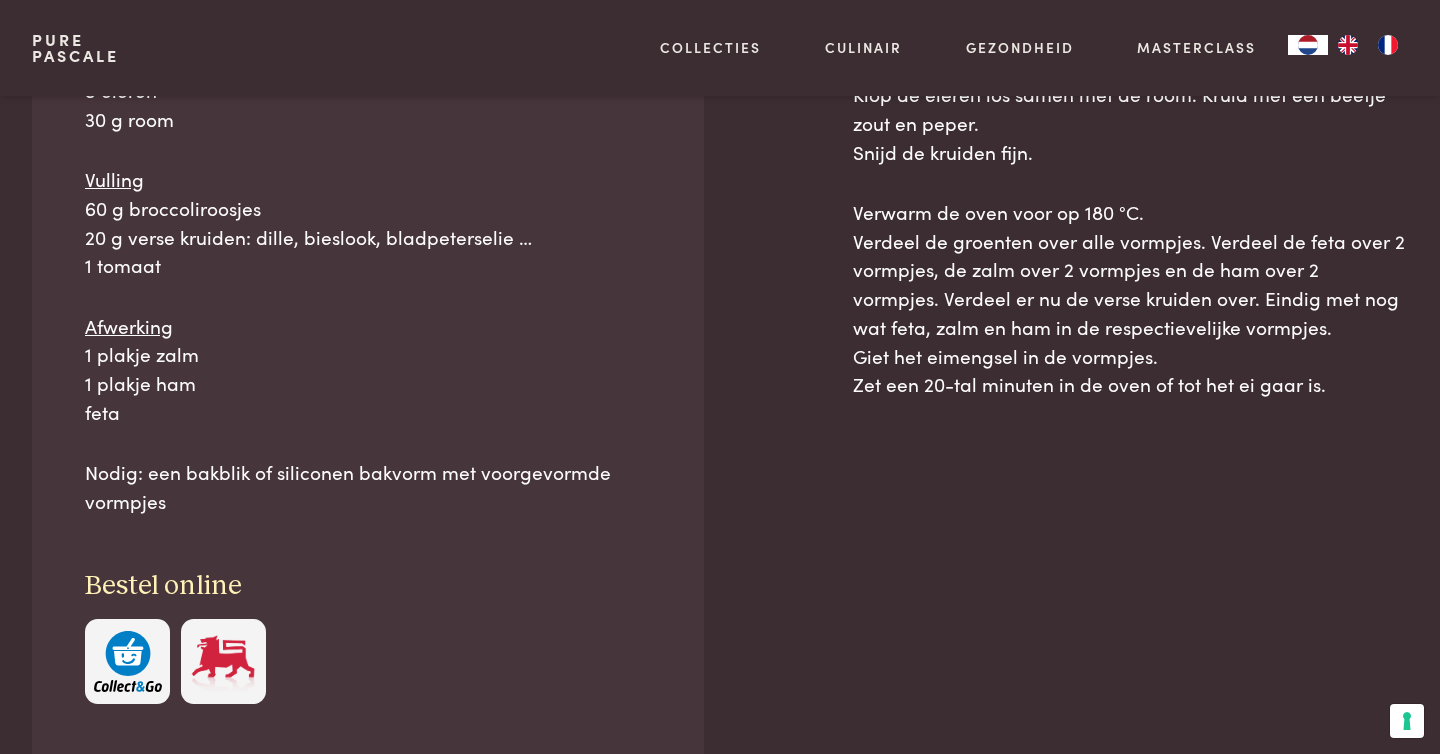 click at bounding box center [128, 661] 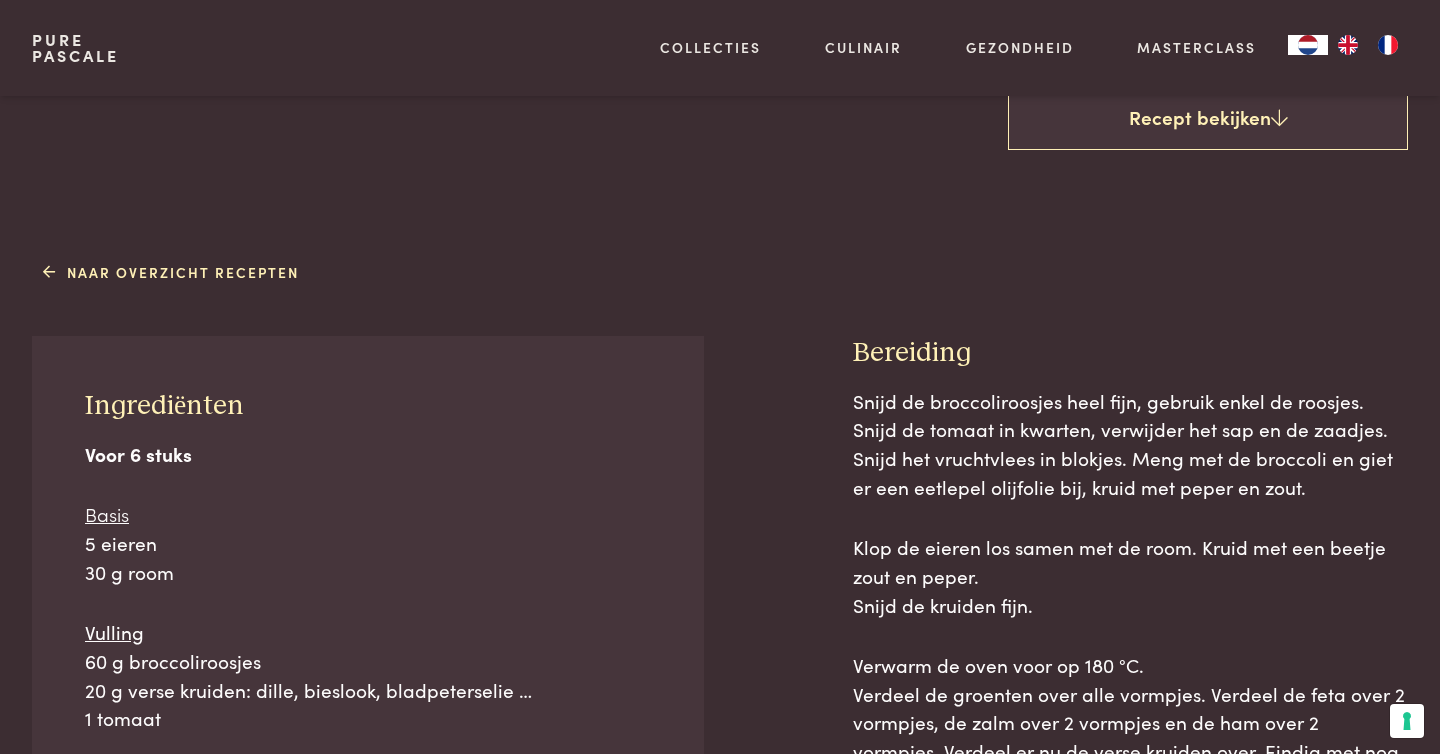 scroll, scrollTop: 775, scrollLeft: 0, axis: vertical 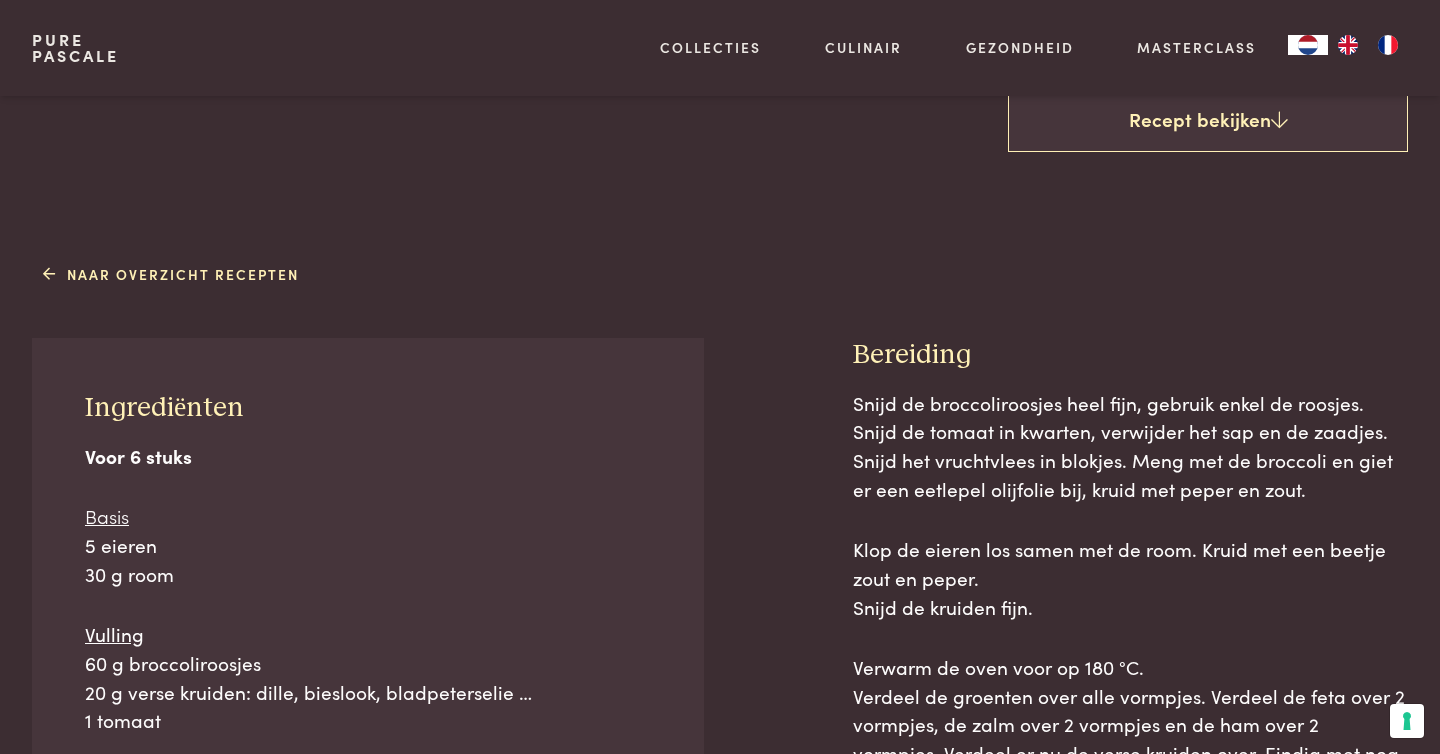 click on "Pure
Pascale" at bounding box center [75, 48] 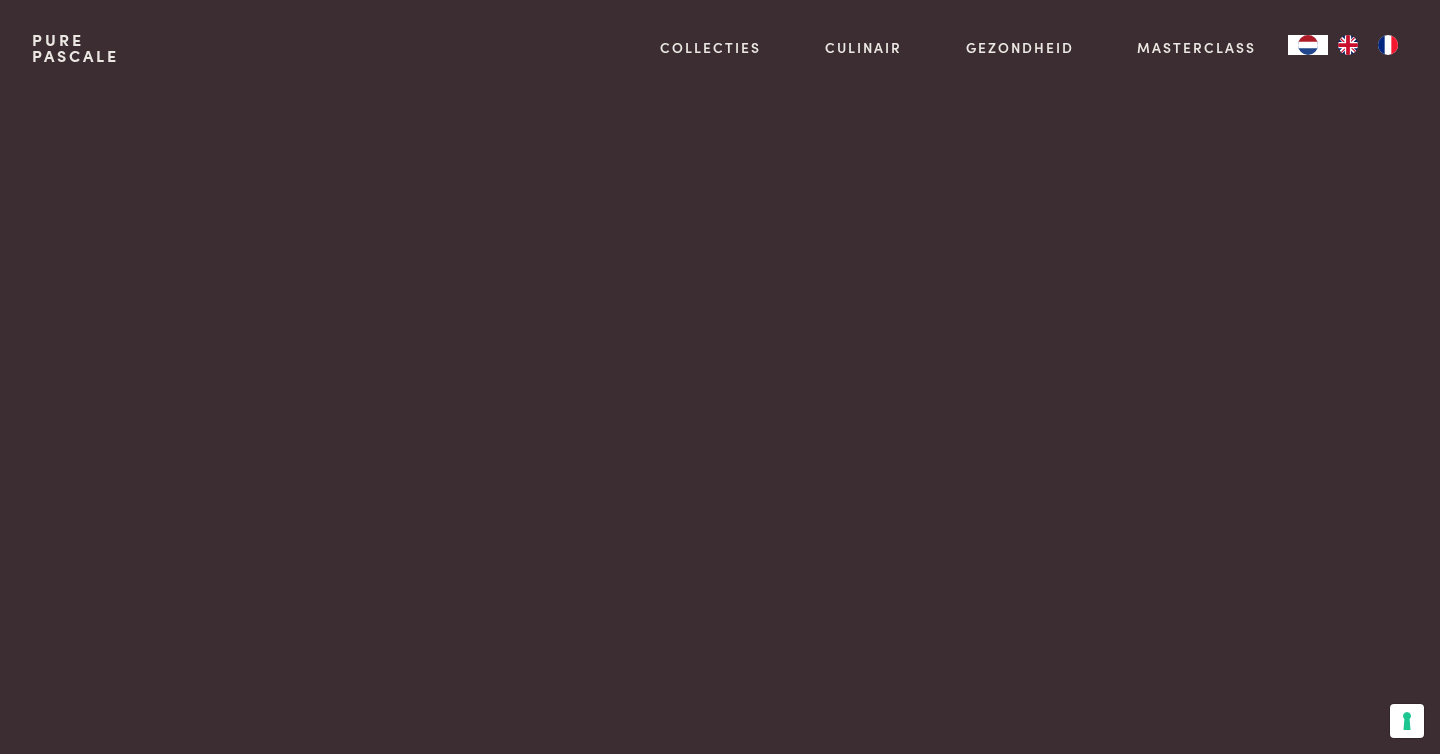 scroll, scrollTop: 0, scrollLeft: 0, axis: both 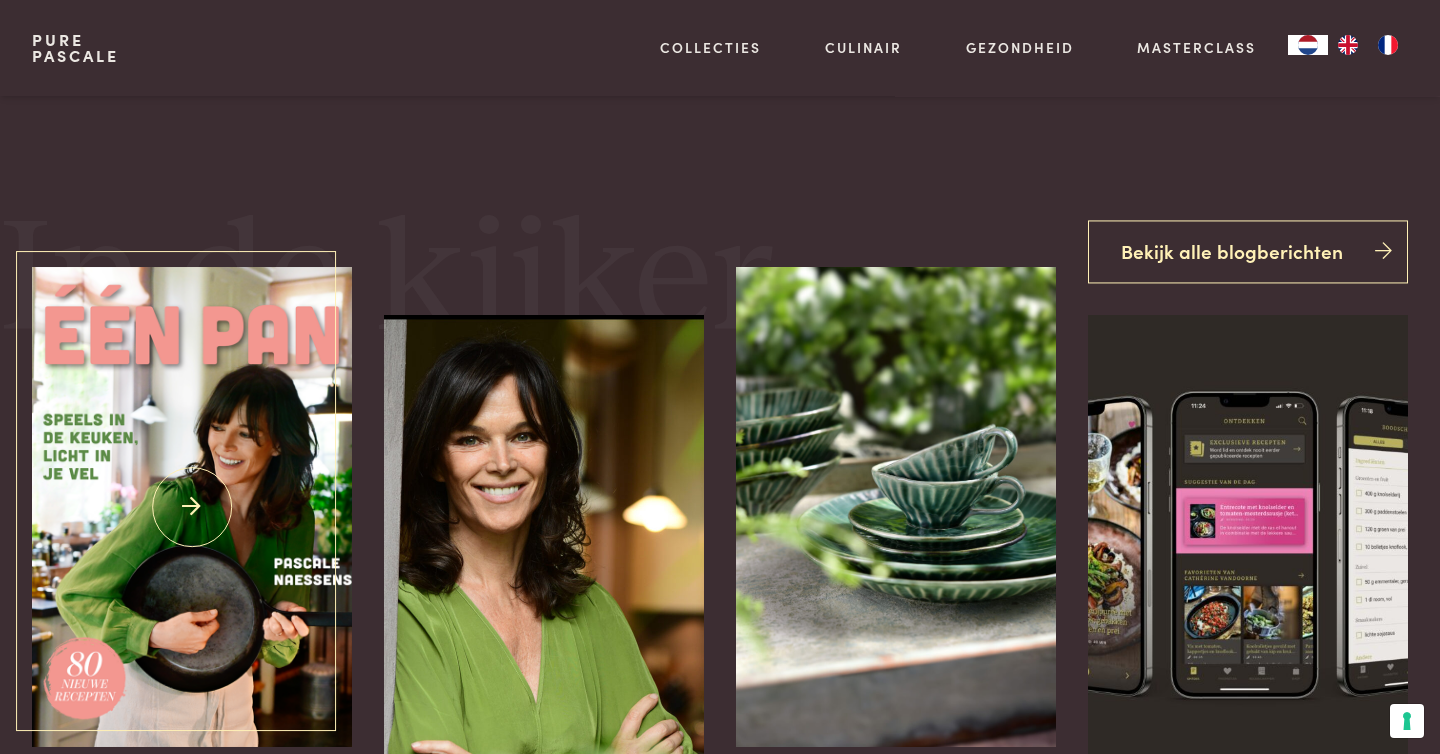 click at bounding box center (192, 507) 